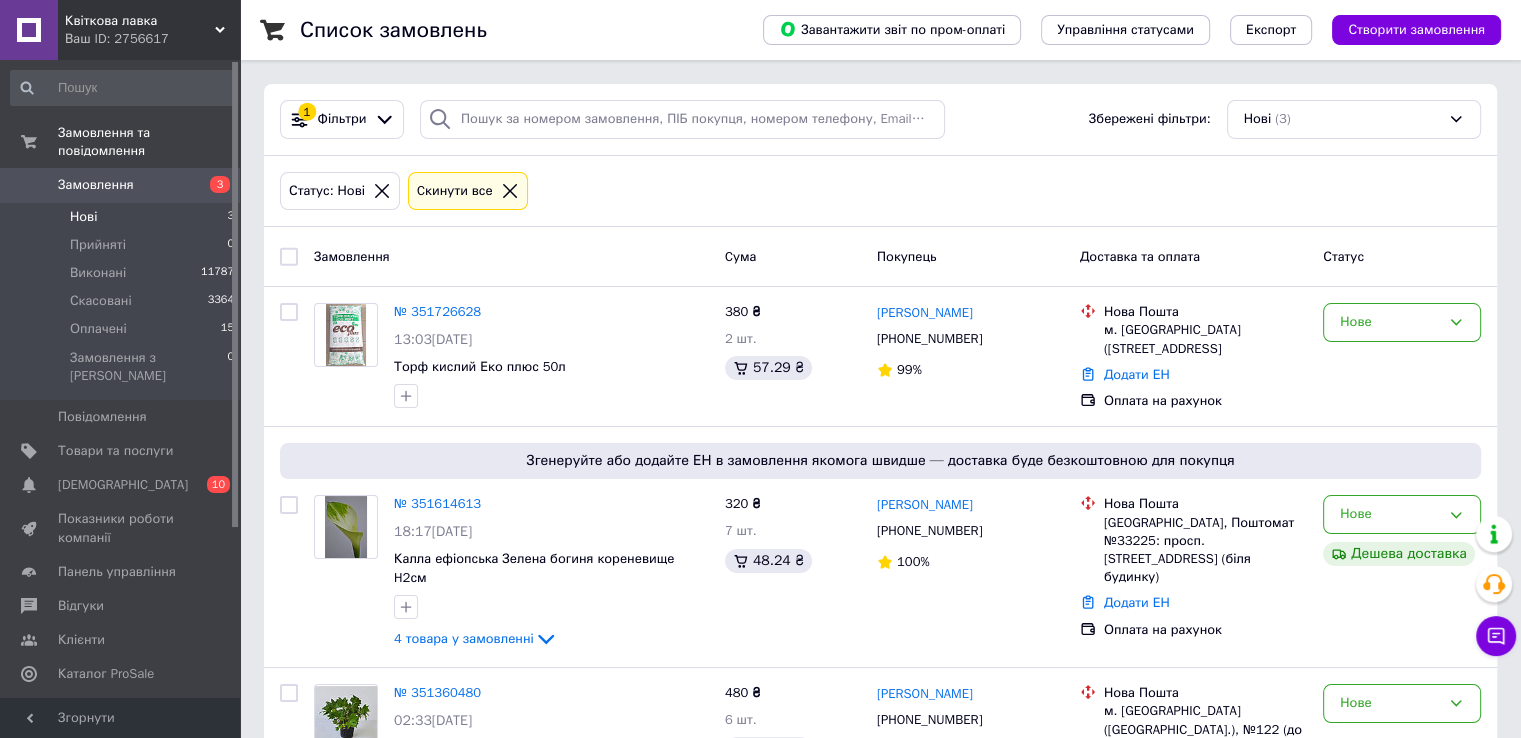 scroll, scrollTop: 104, scrollLeft: 0, axis: vertical 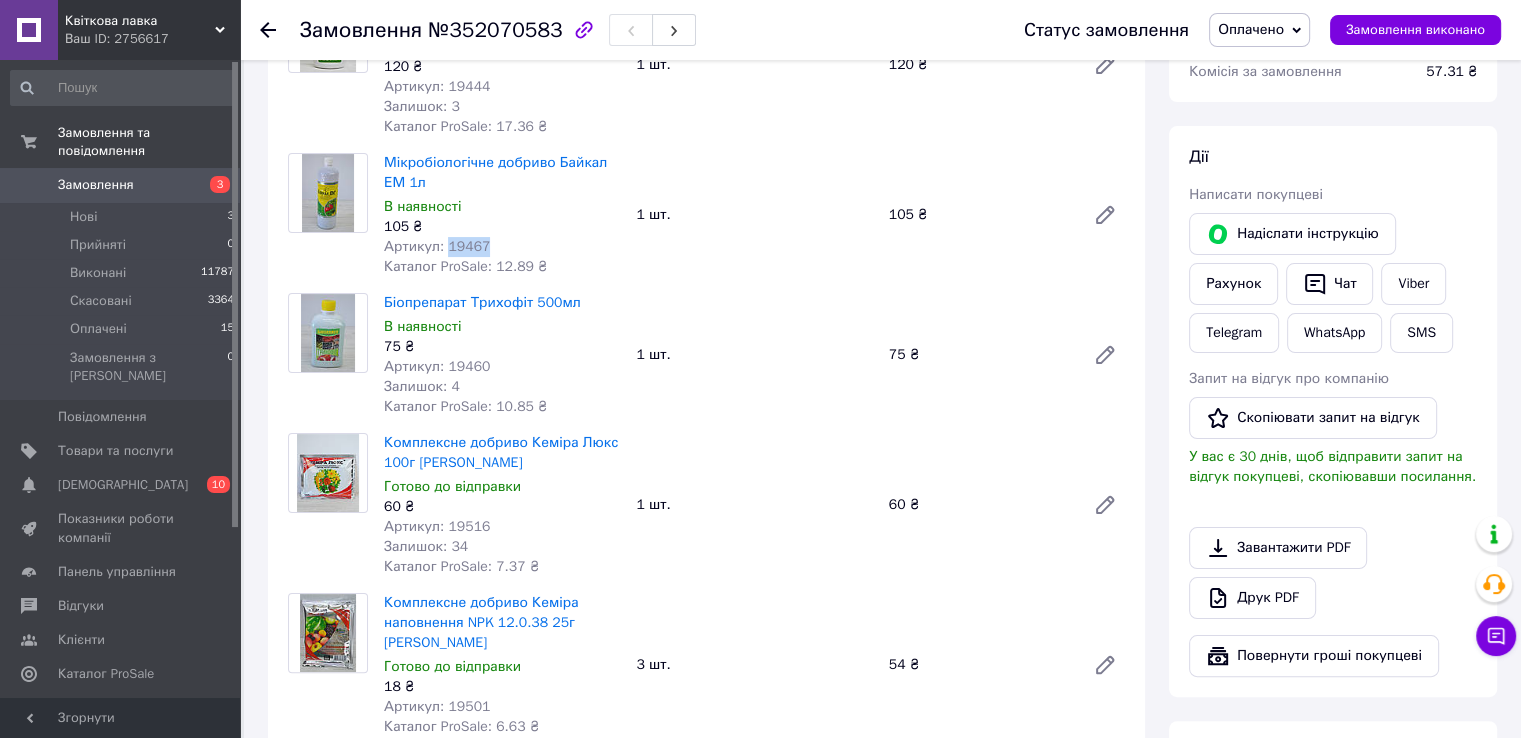 drag, startPoint x: 442, startPoint y: 253, endPoint x: 478, endPoint y: 272, distance: 40.706264 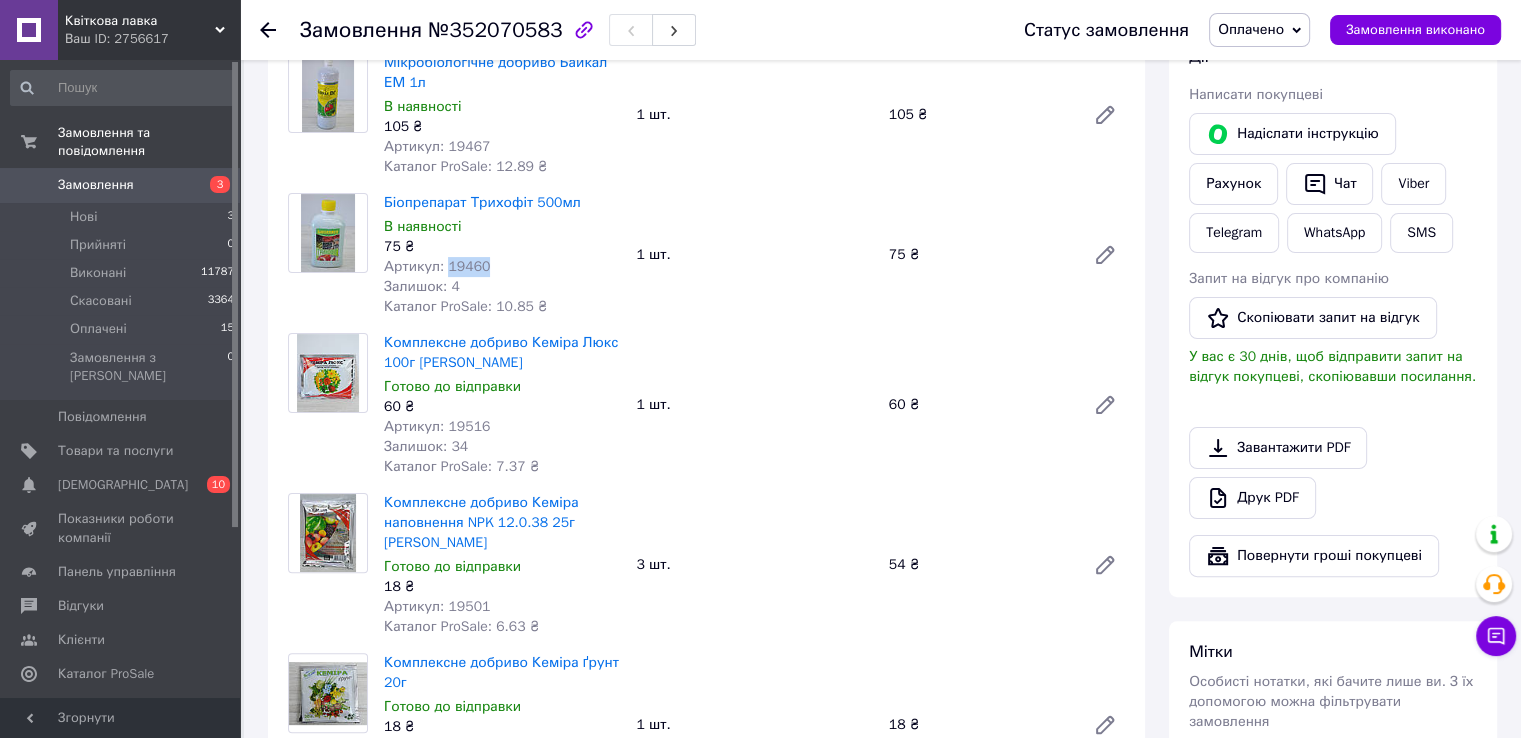 drag, startPoint x: 450, startPoint y: 268, endPoint x: 504, endPoint y: 272, distance: 54.147945 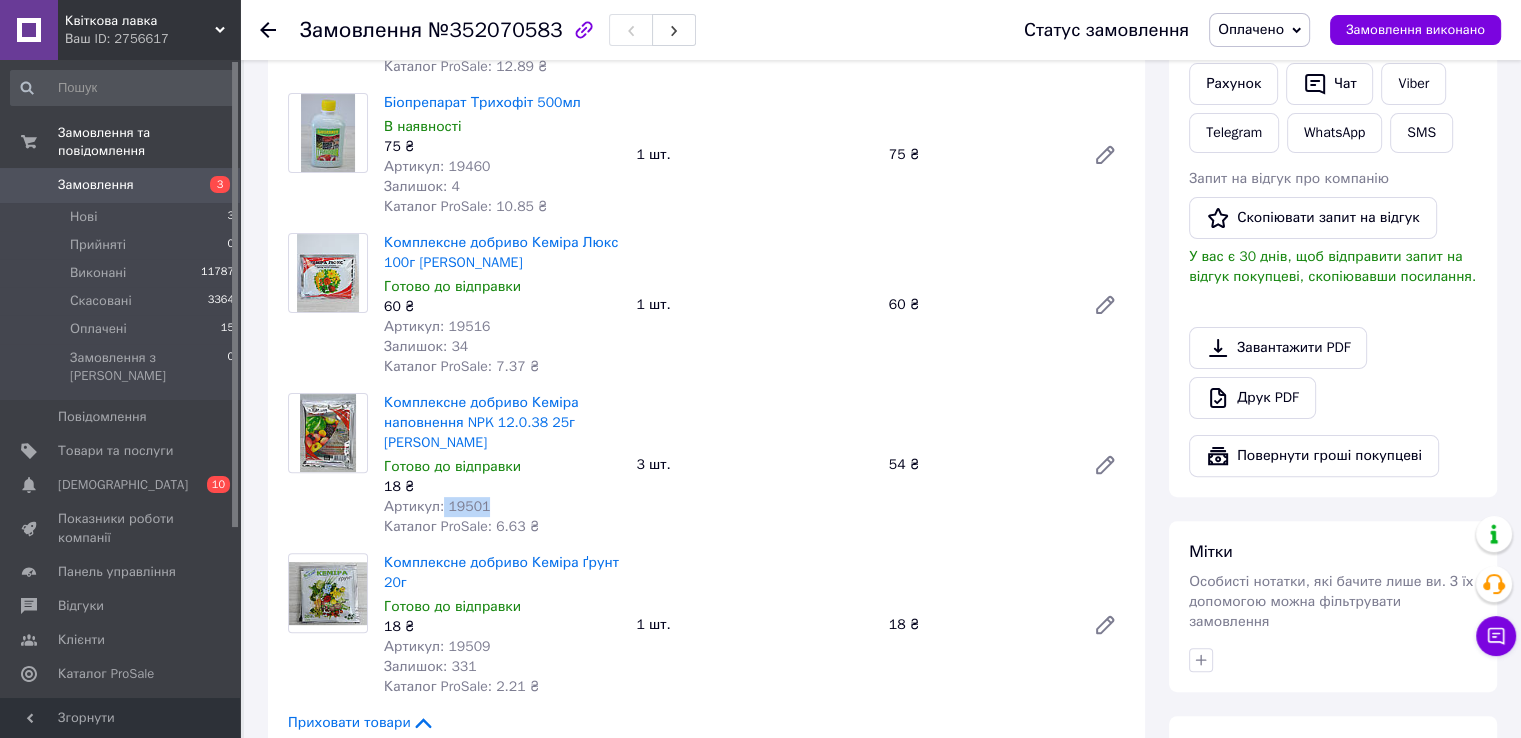 drag, startPoint x: 440, startPoint y: 490, endPoint x: 500, endPoint y: 483, distance: 60.40695 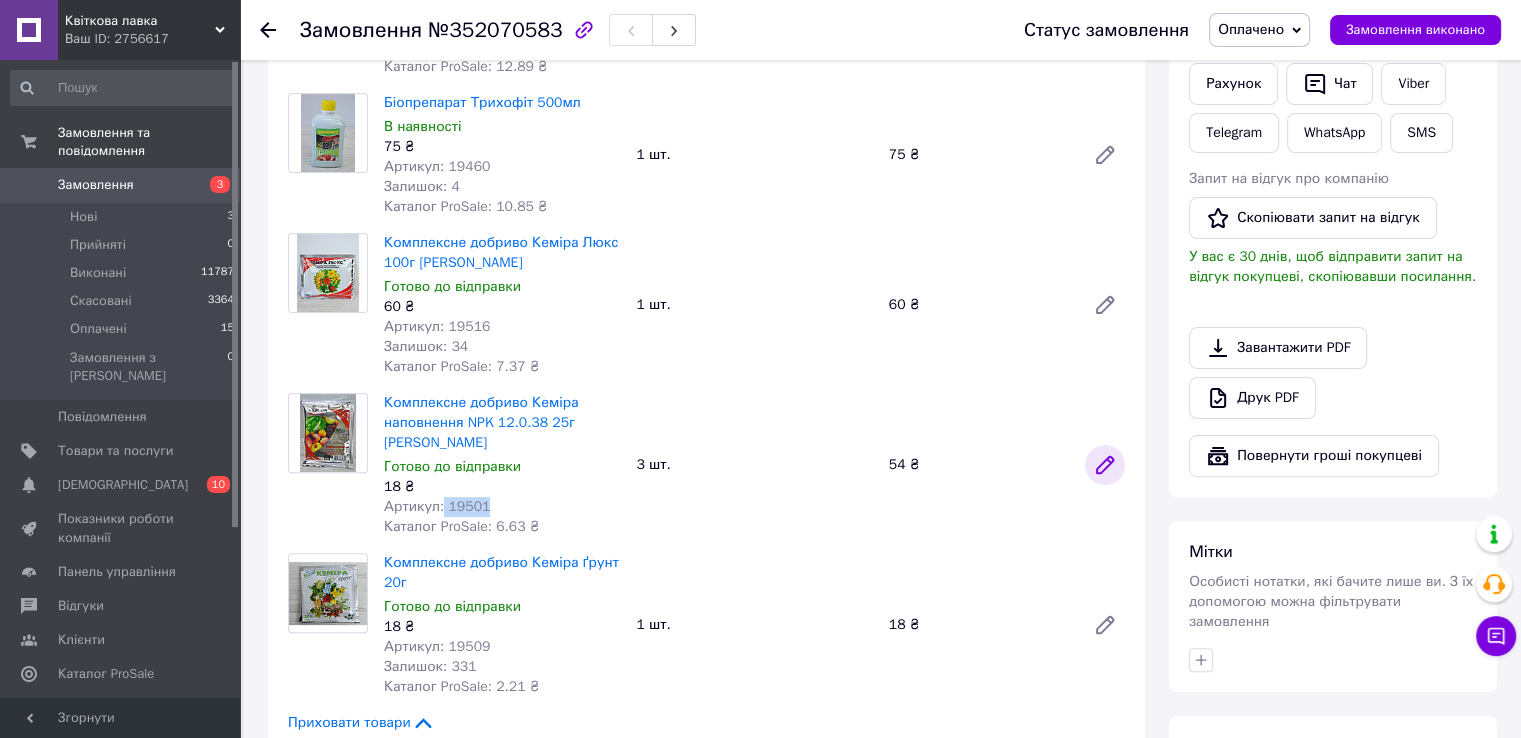 click 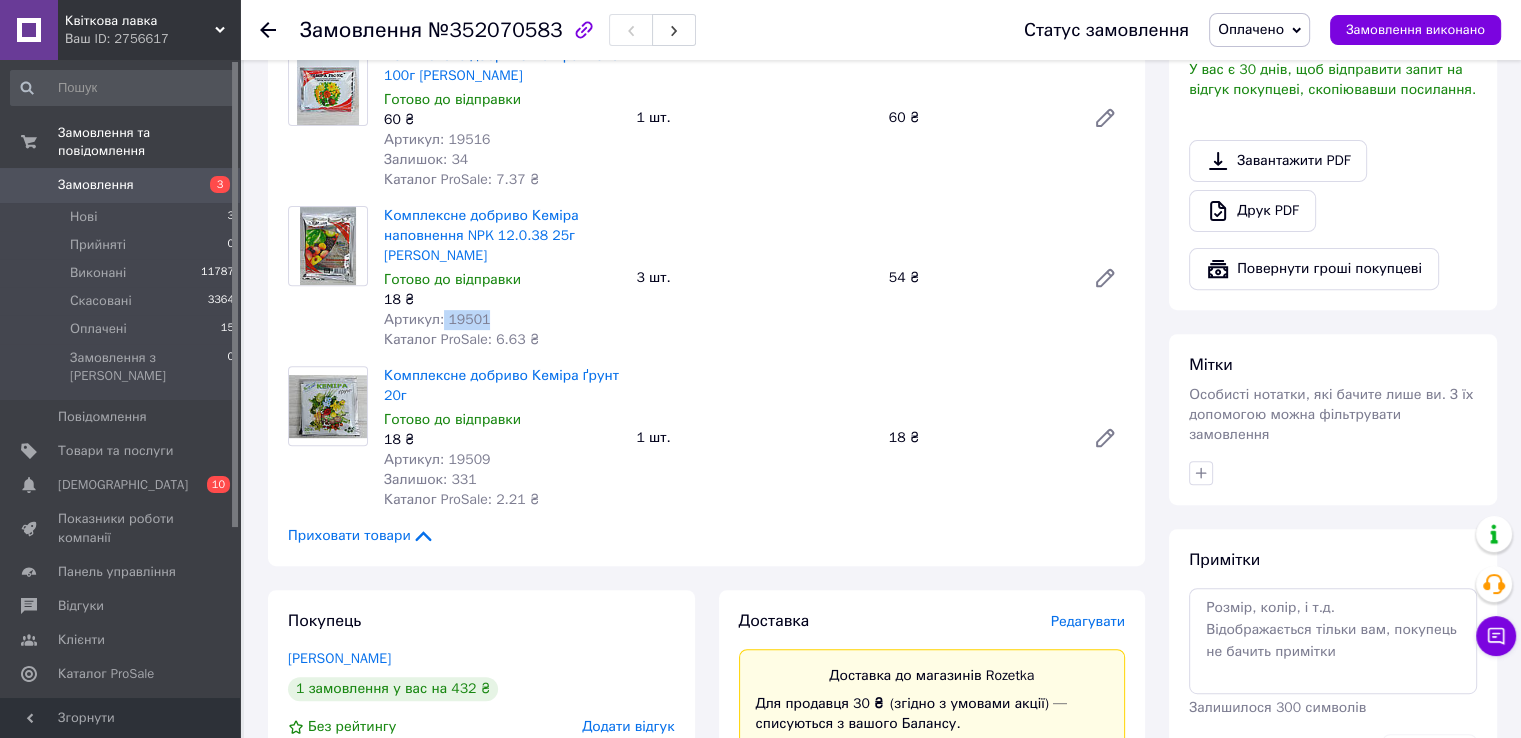 scroll, scrollTop: 700, scrollLeft: 0, axis: vertical 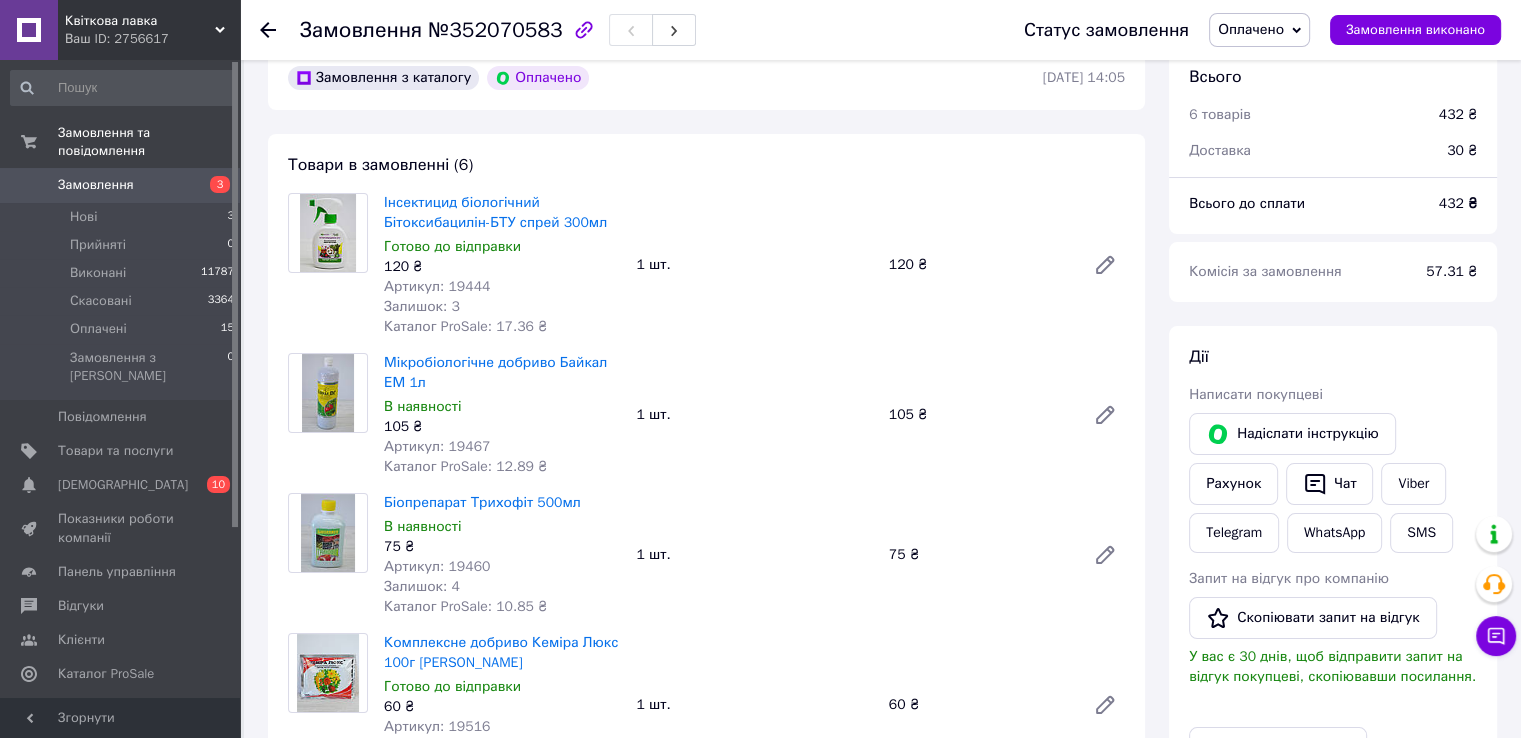 click on "Мікробіологічне добриво Байкал ЕМ 1л В наявності 105 ₴ Артикул: 19467 Каталог ProSale: 12.89 ₴  1 шт. 105 ₴" at bounding box center [754, 415] 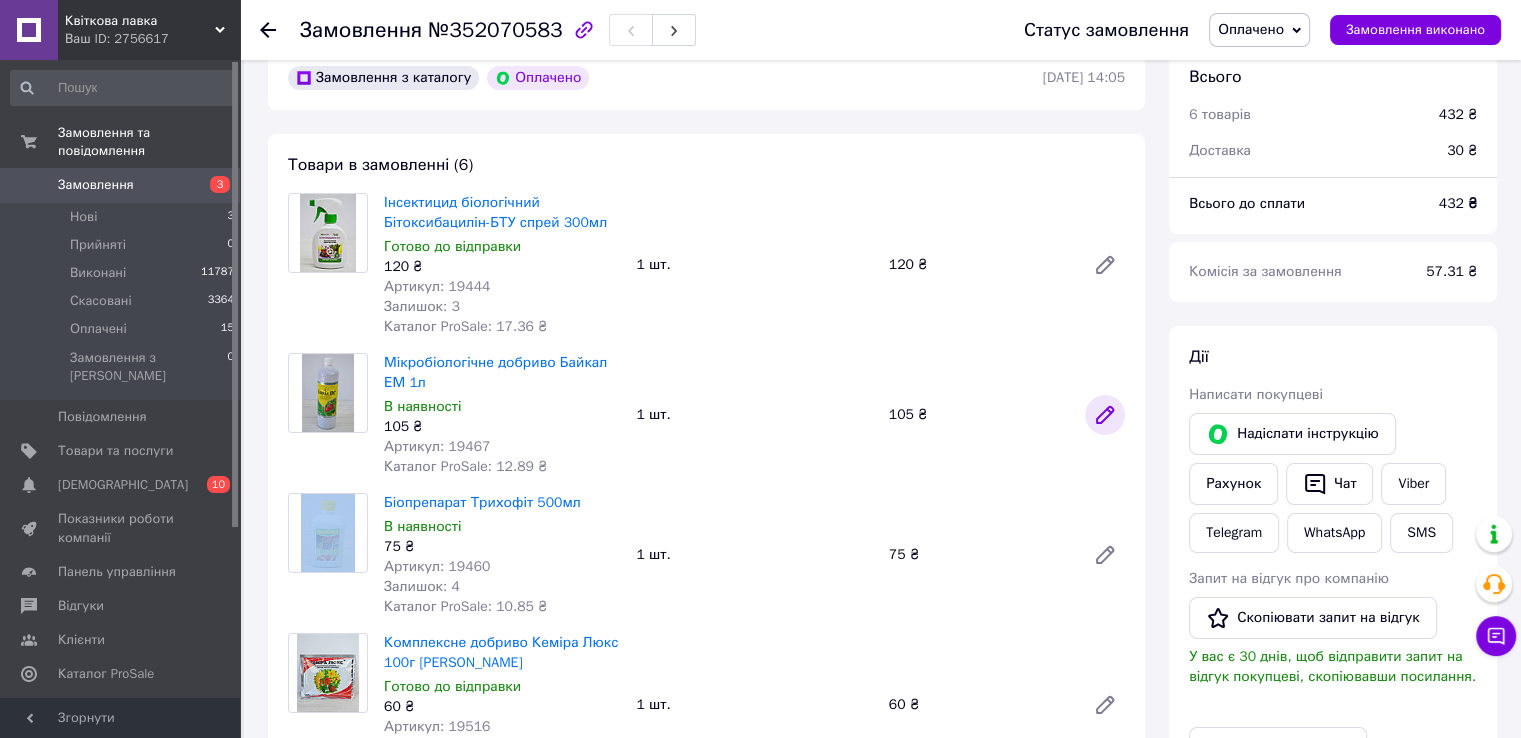 click 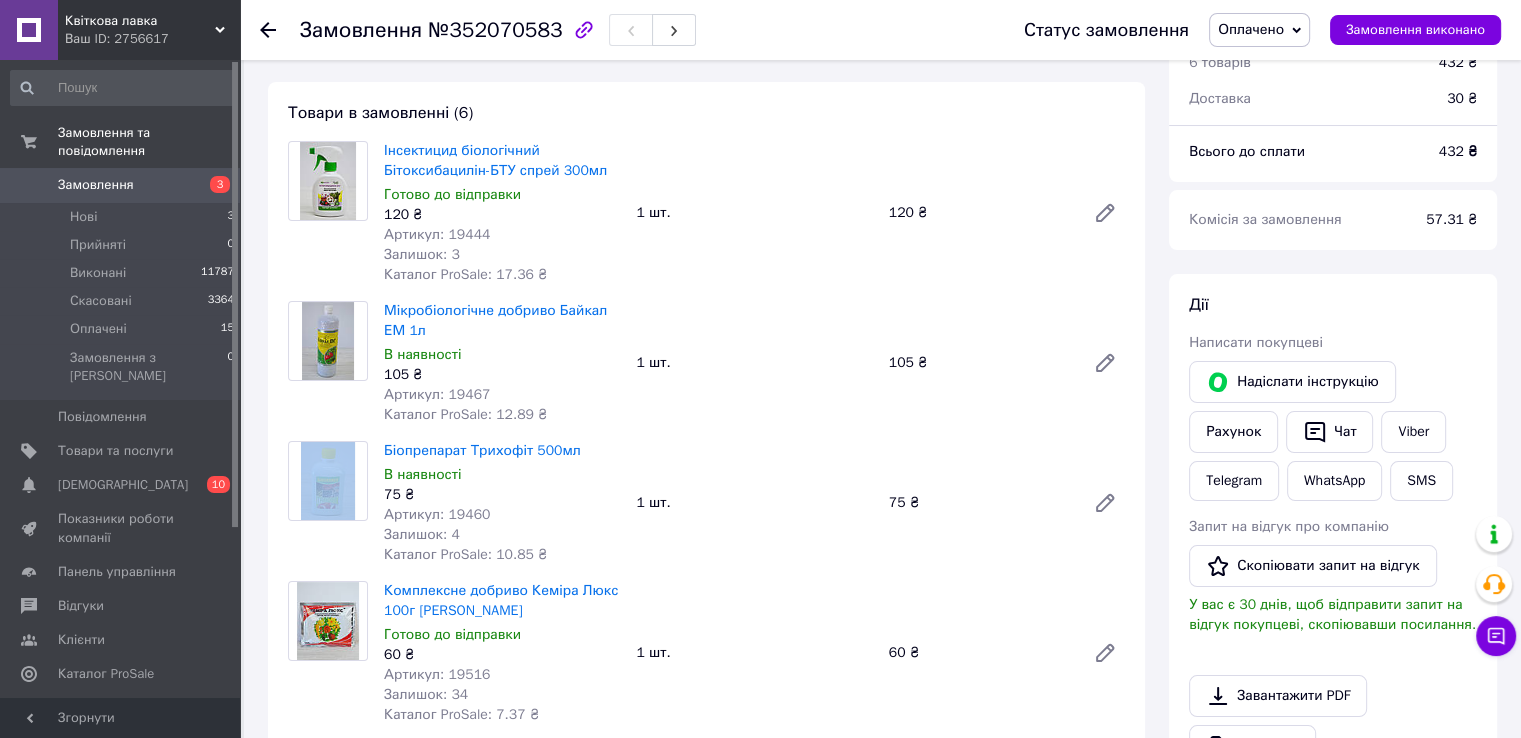 scroll, scrollTop: 200, scrollLeft: 0, axis: vertical 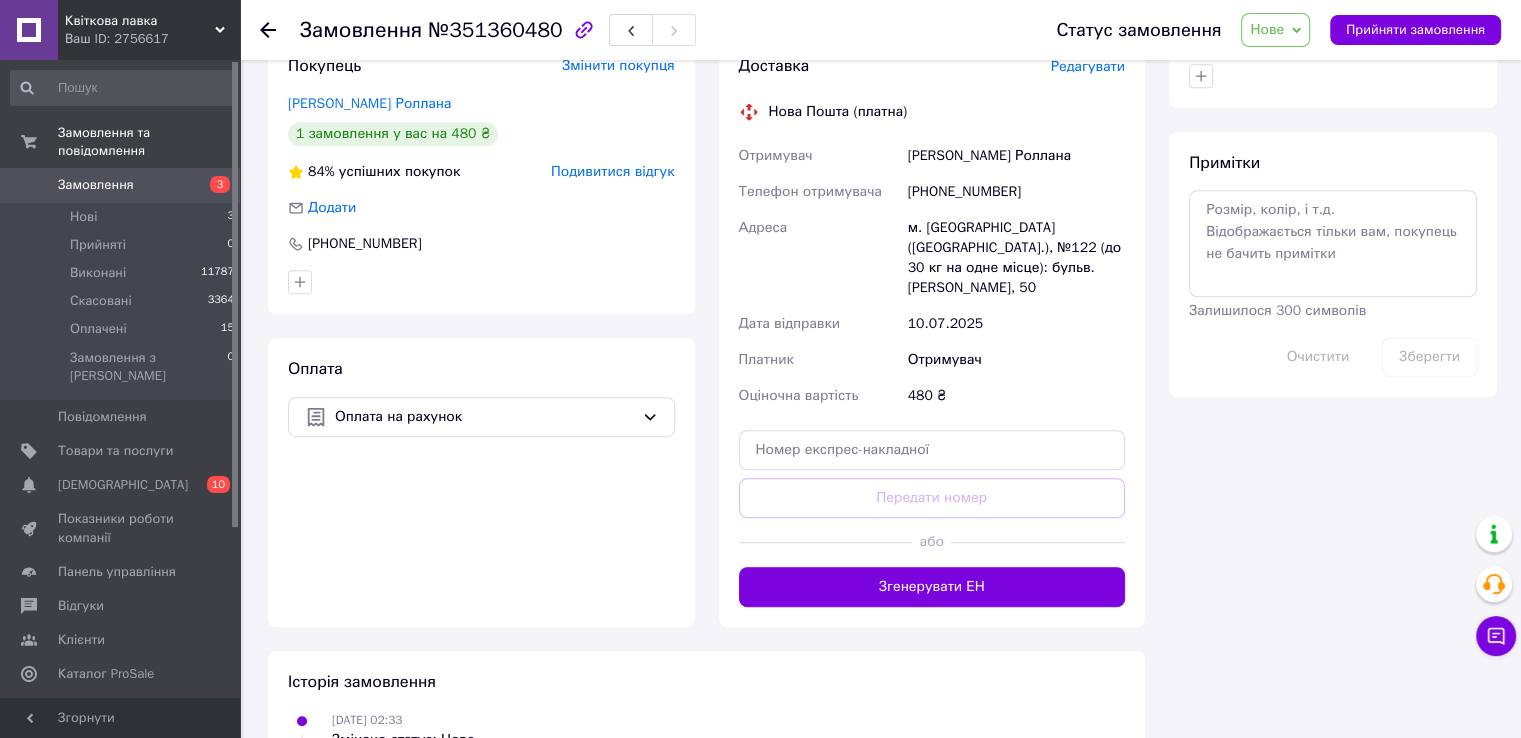 click on "Нове" at bounding box center [1267, 29] 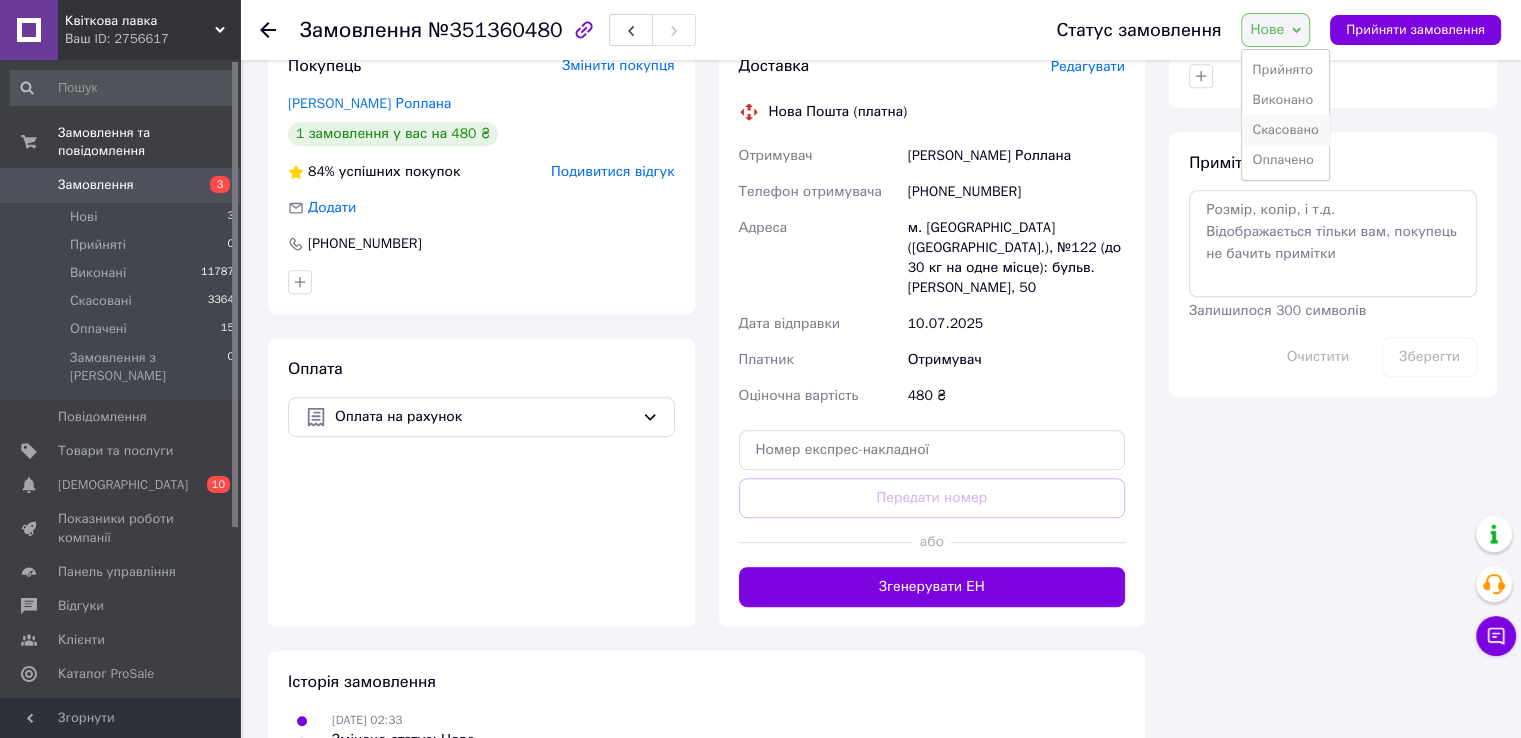 click on "Скасовано" at bounding box center (1285, 130) 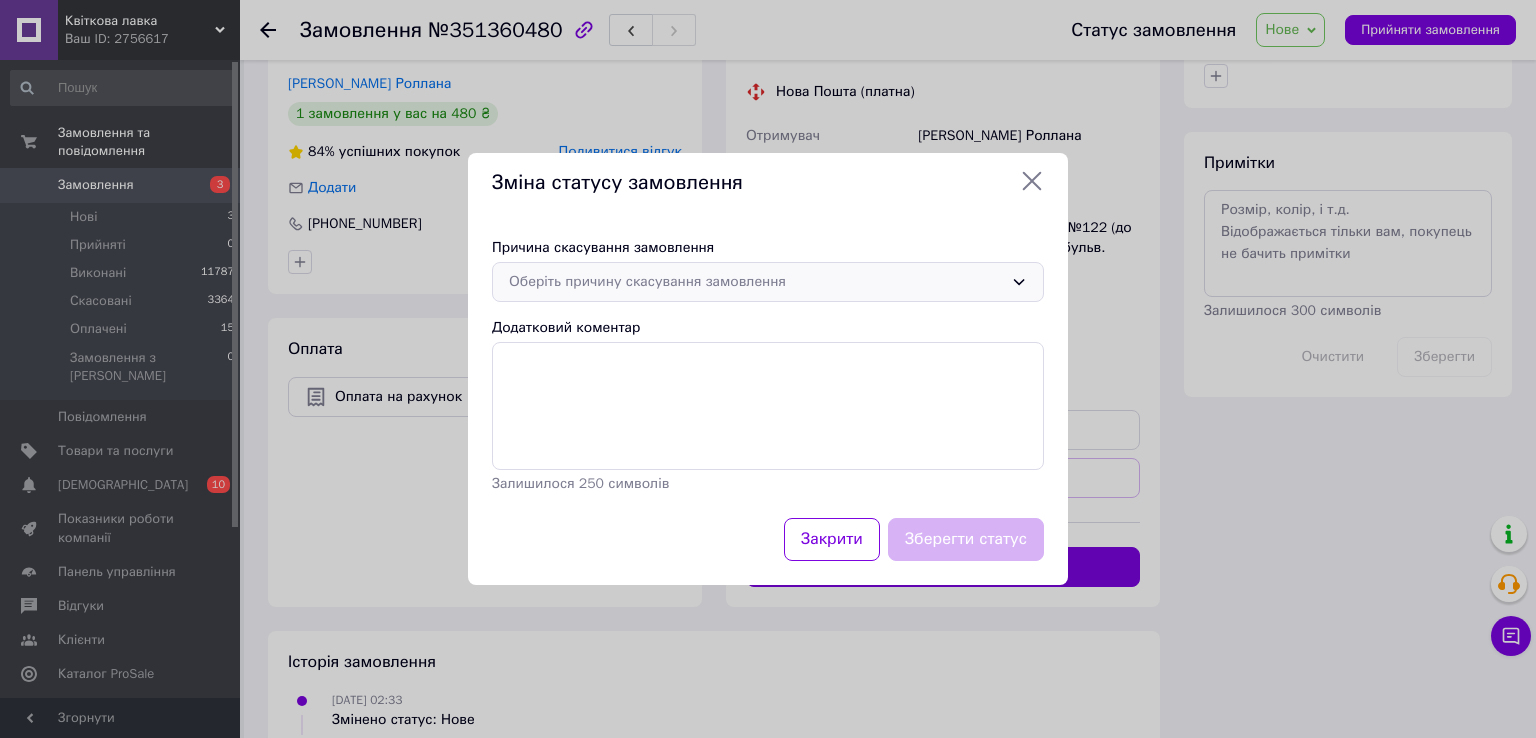 click on "Оберіть причину скасування замовлення" at bounding box center (756, 282) 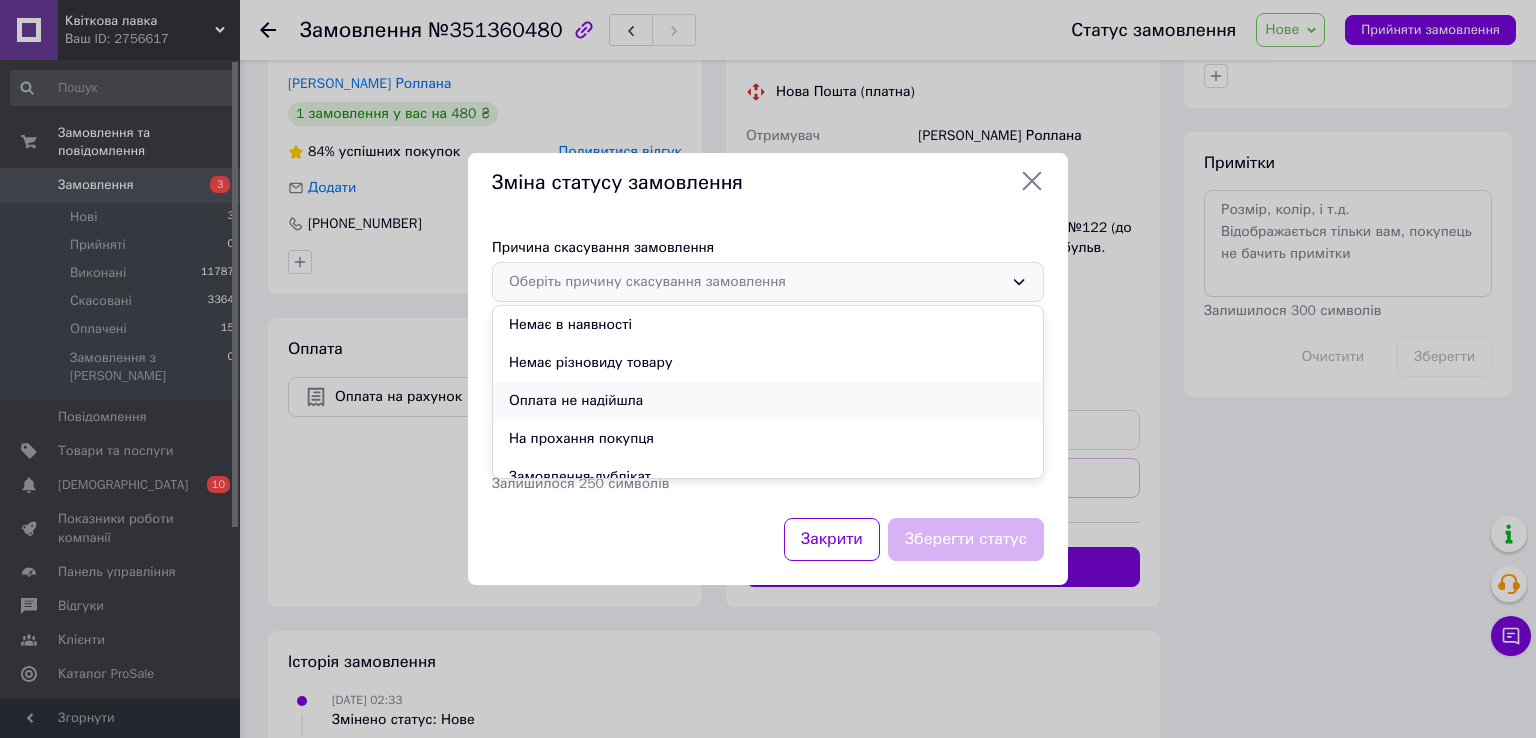 click on "Оплата не надійшла" at bounding box center [768, 401] 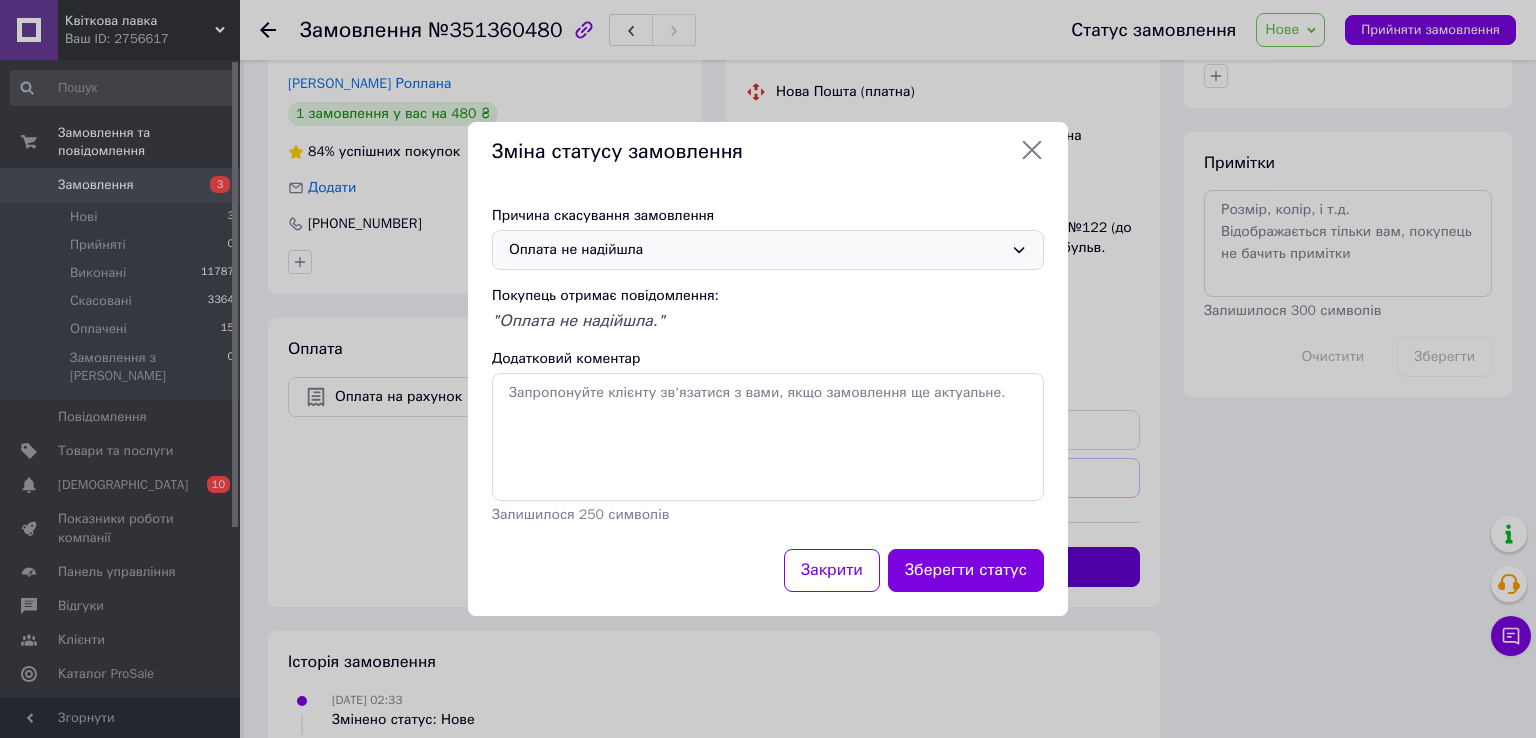 click on "Зберегти статус" at bounding box center [966, 570] 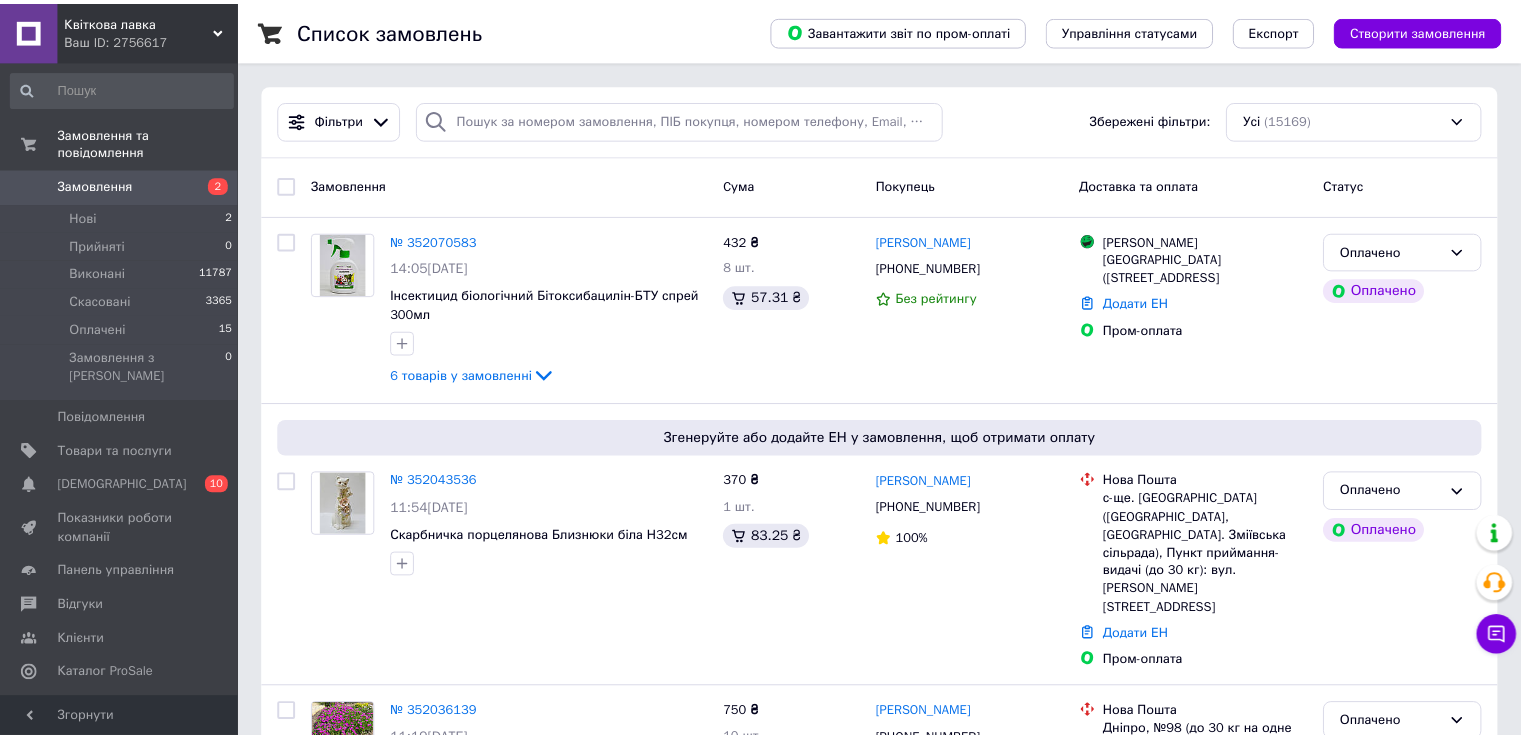 scroll, scrollTop: 0, scrollLeft: 0, axis: both 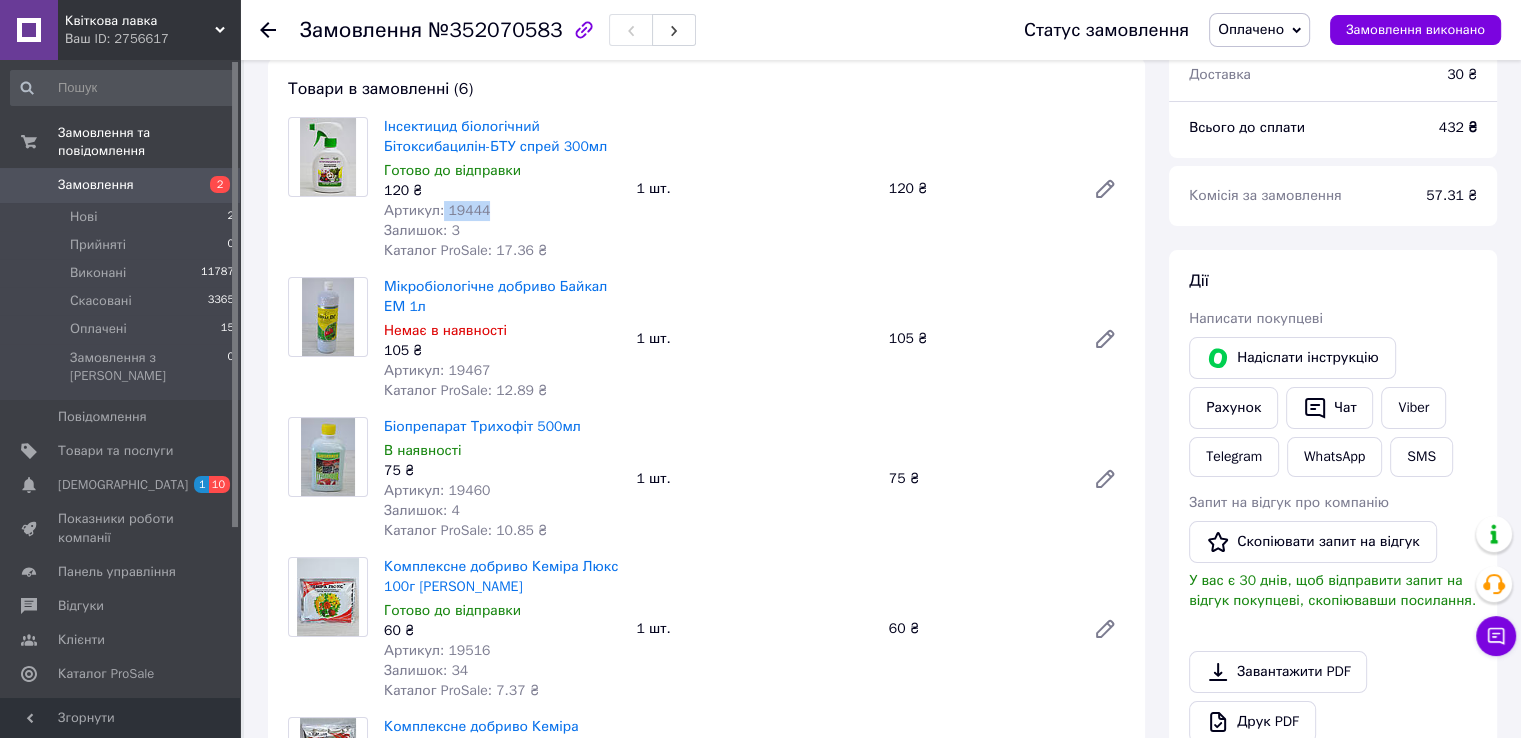 drag, startPoint x: 440, startPoint y: 208, endPoint x: 495, endPoint y: 216, distance: 55.578773 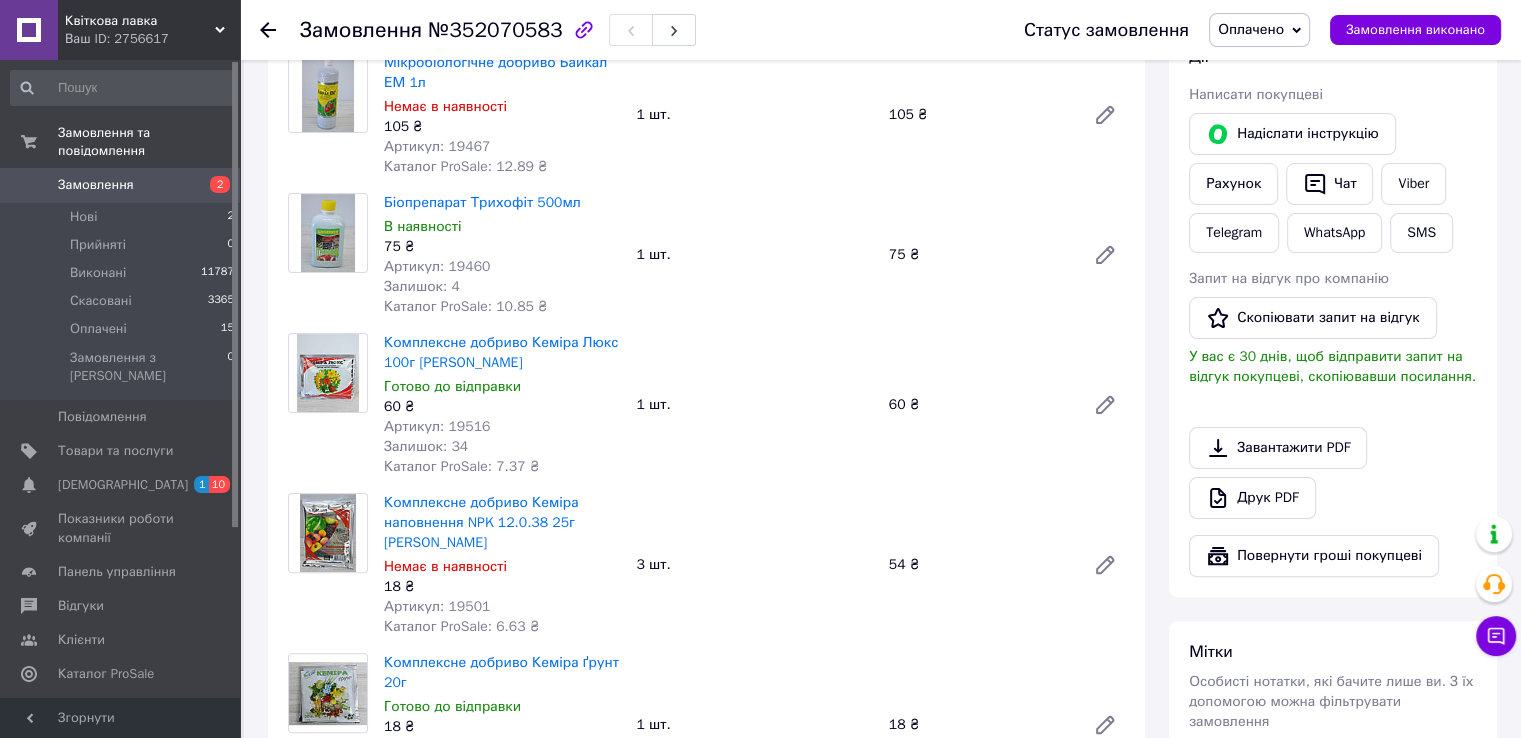 scroll, scrollTop: 476, scrollLeft: 0, axis: vertical 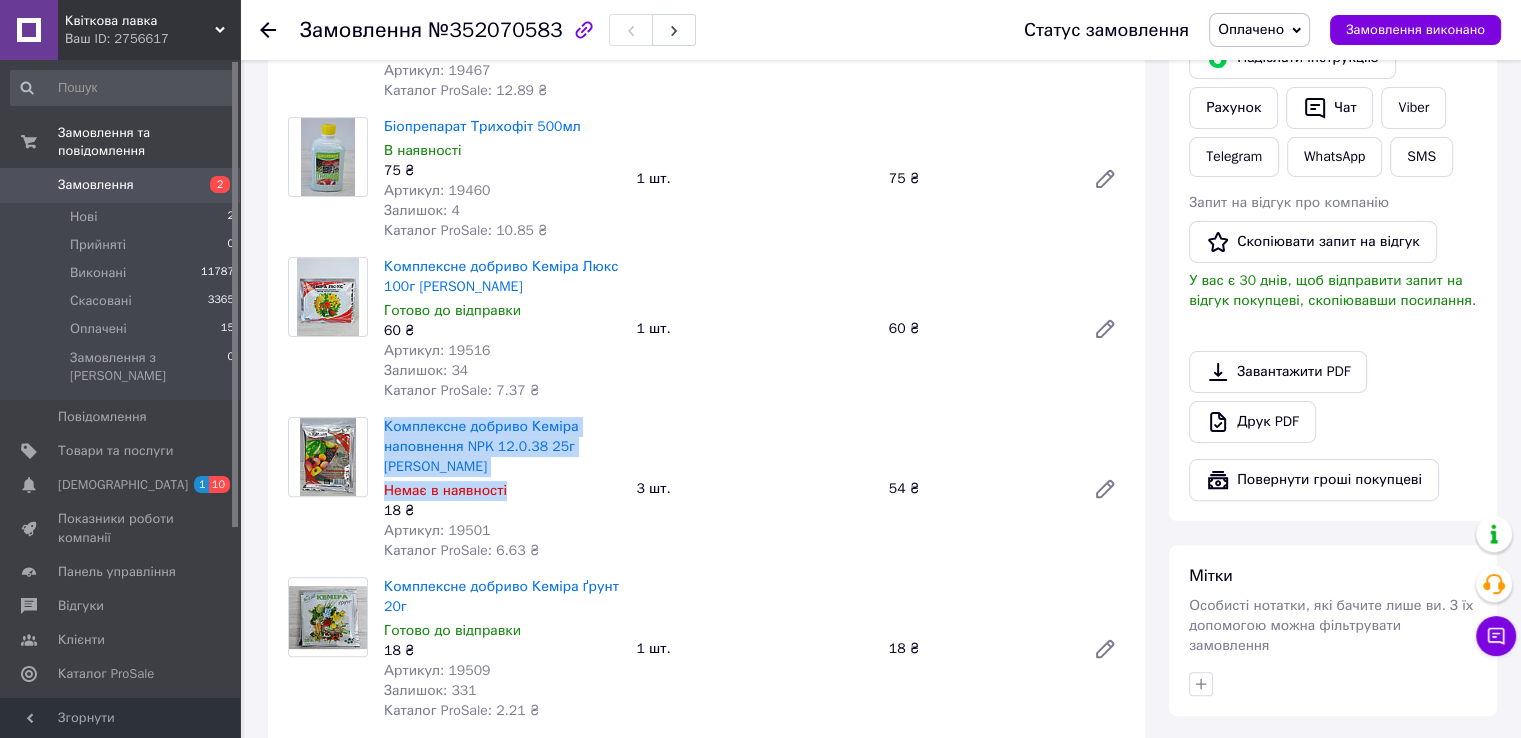 drag, startPoint x: 379, startPoint y: 434, endPoint x: 605, endPoint y: 497, distance: 234.61671 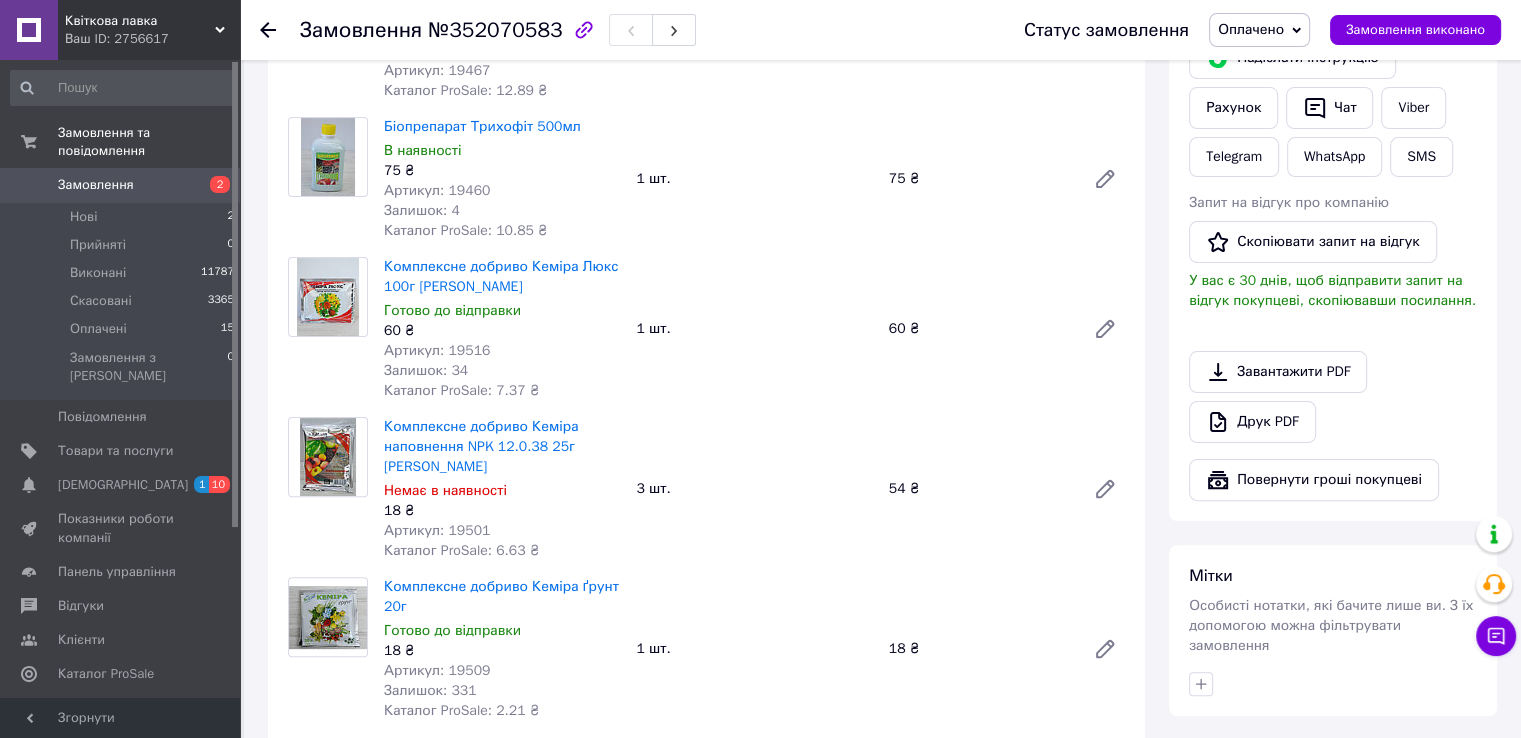 click on "18 ₴" at bounding box center [502, 511] 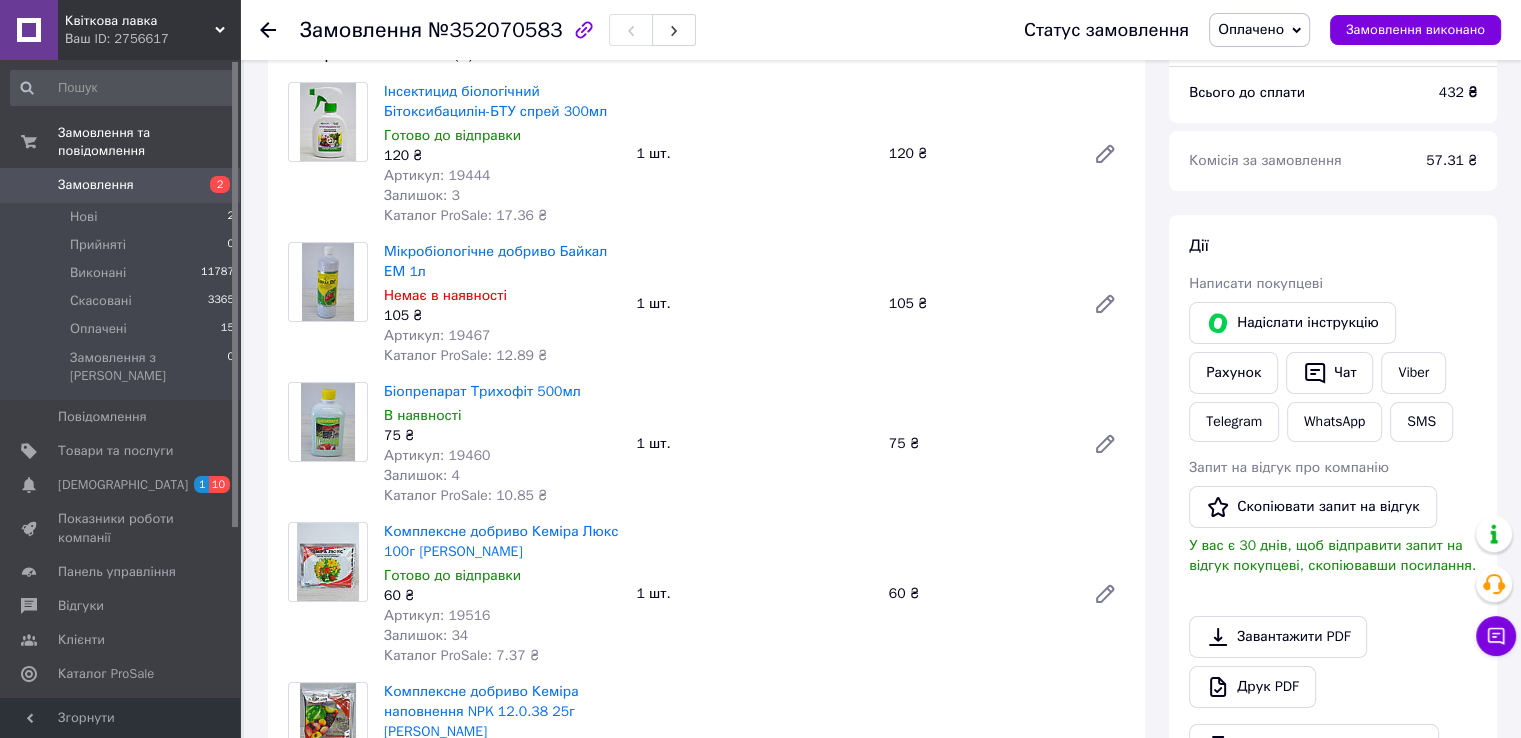 scroll, scrollTop: 176, scrollLeft: 0, axis: vertical 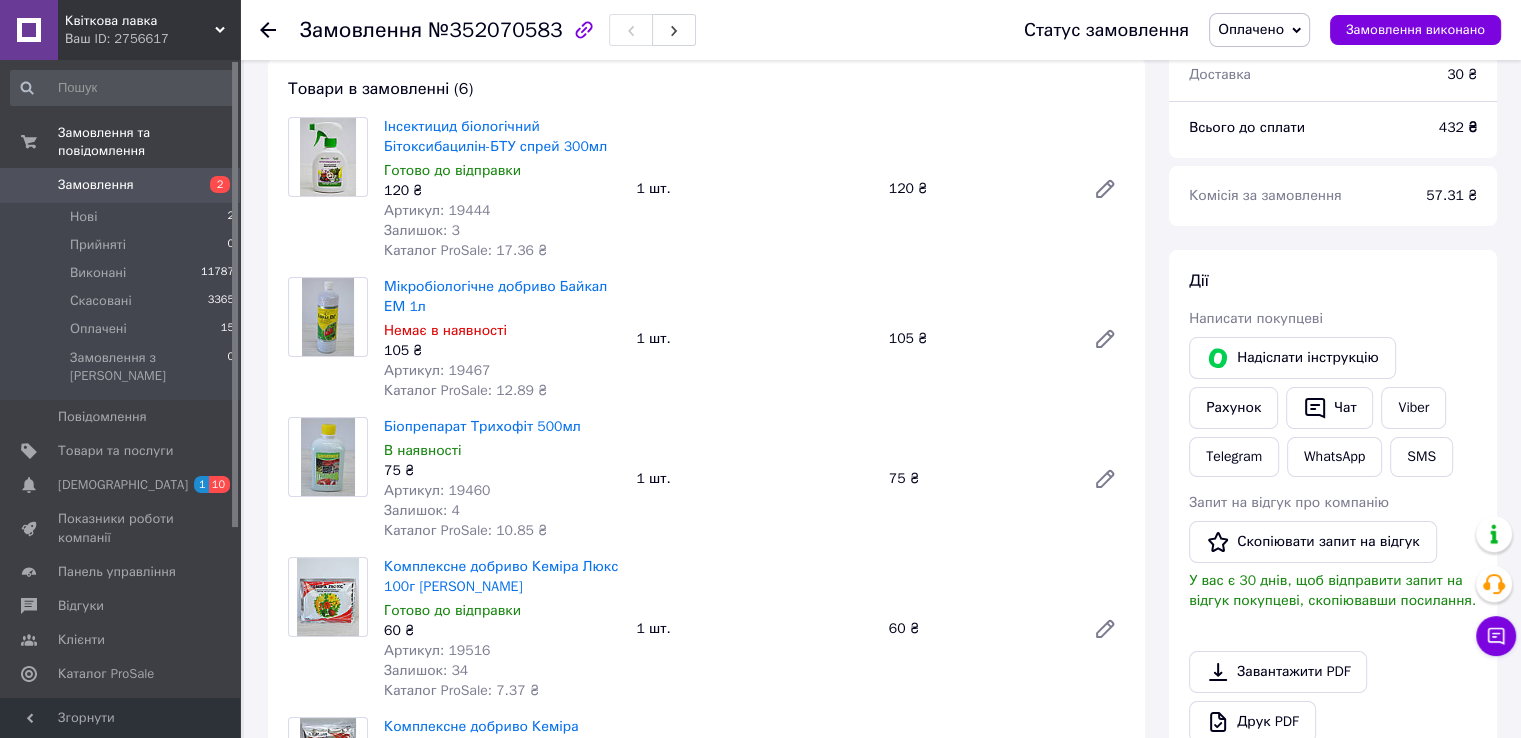 click on "Ваш ID: 2756617" at bounding box center (152, 39) 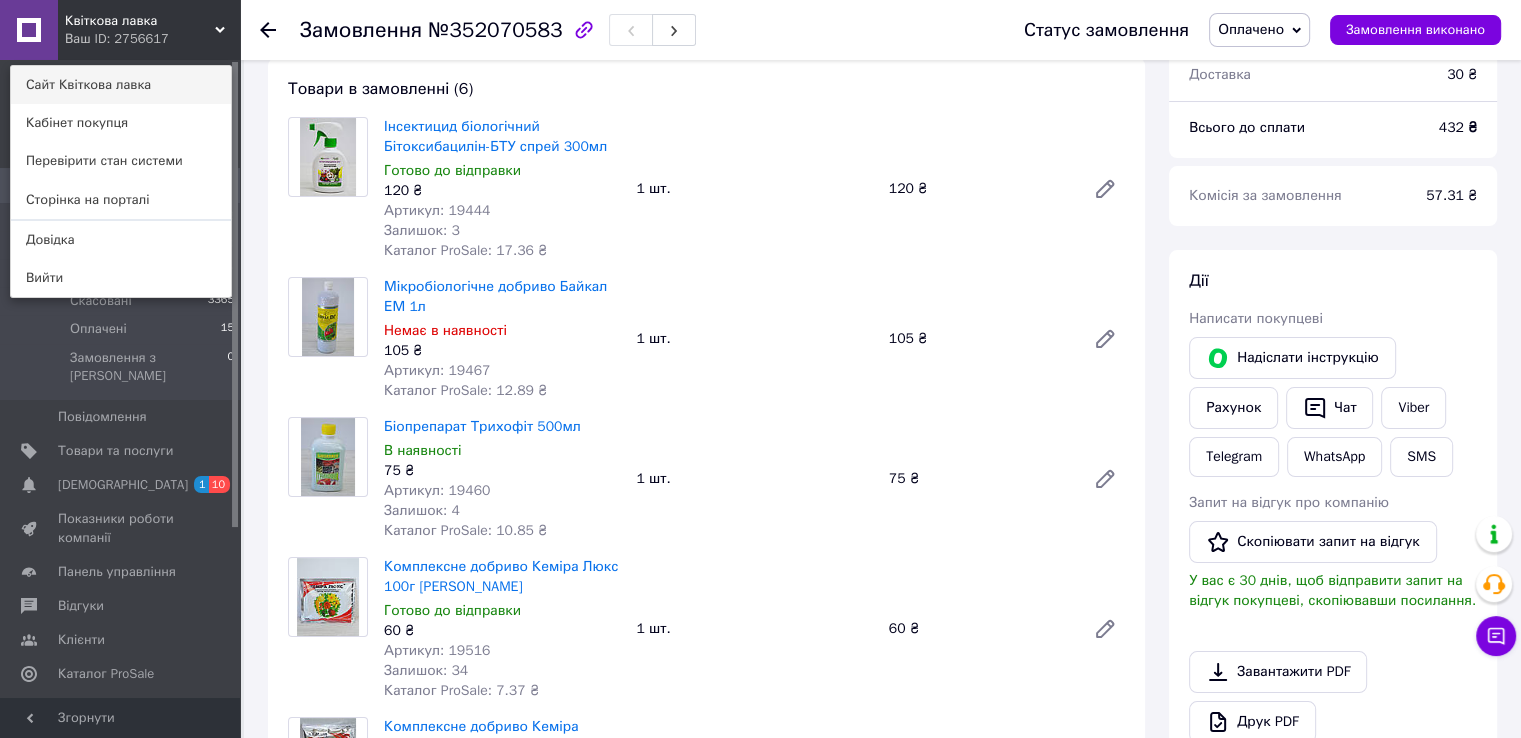 click on "Сайт Квіткова лавка" at bounding box center (121, 85) 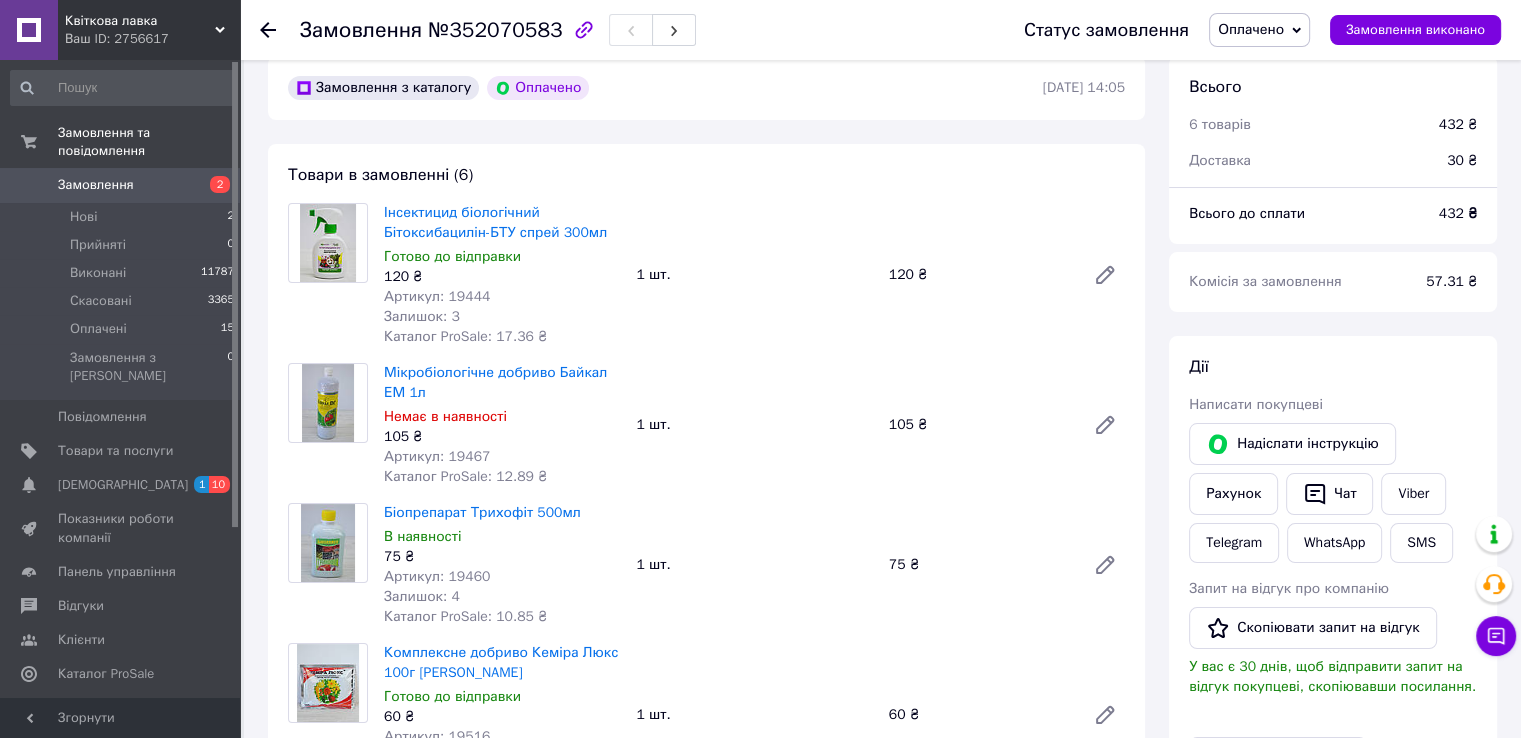 scroll, scrollTop: 76, scrollLeft: 0, axis: vertical 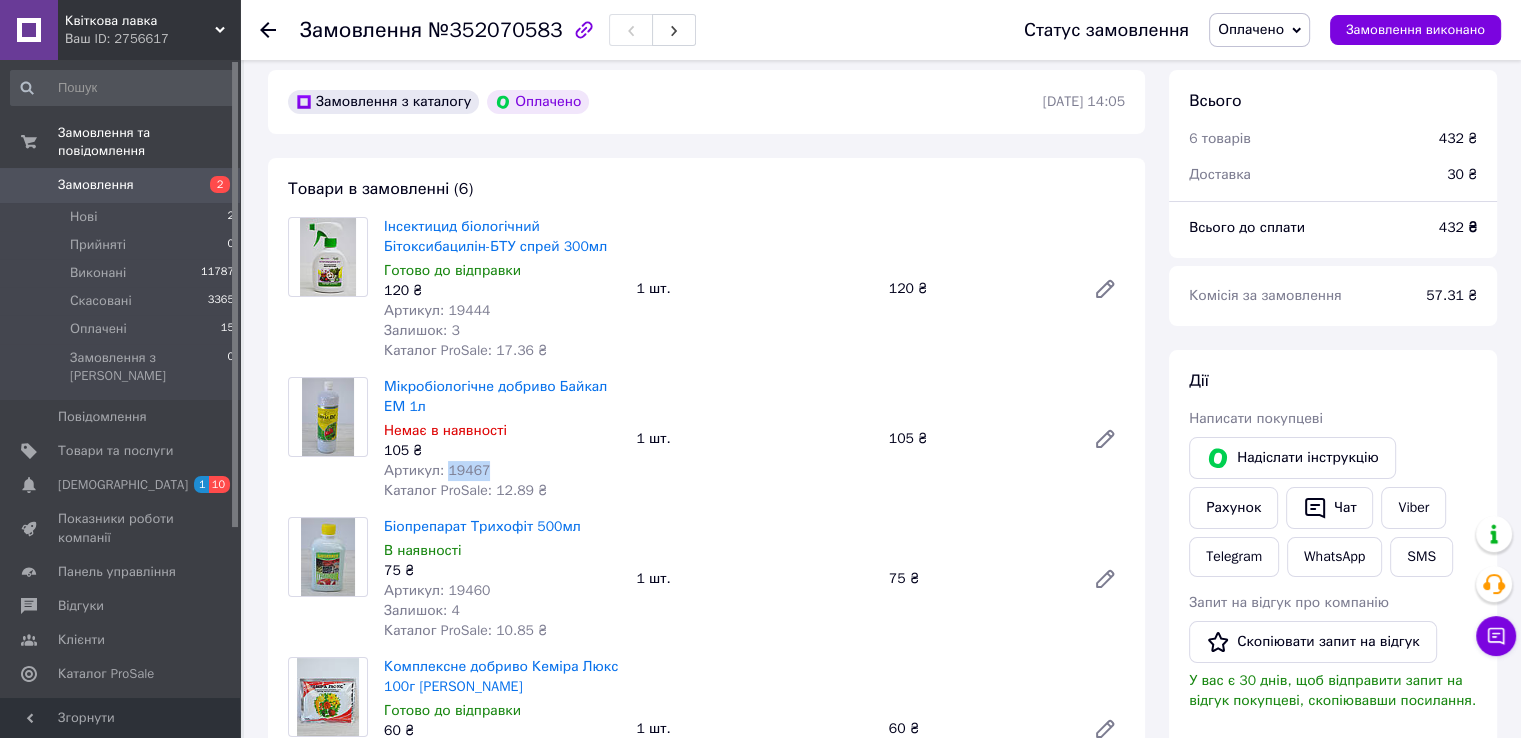 drag, startPoint x: 443, startPoint y: 473, endPoint x: 496, endPoint y: 471, distance: 53.037724 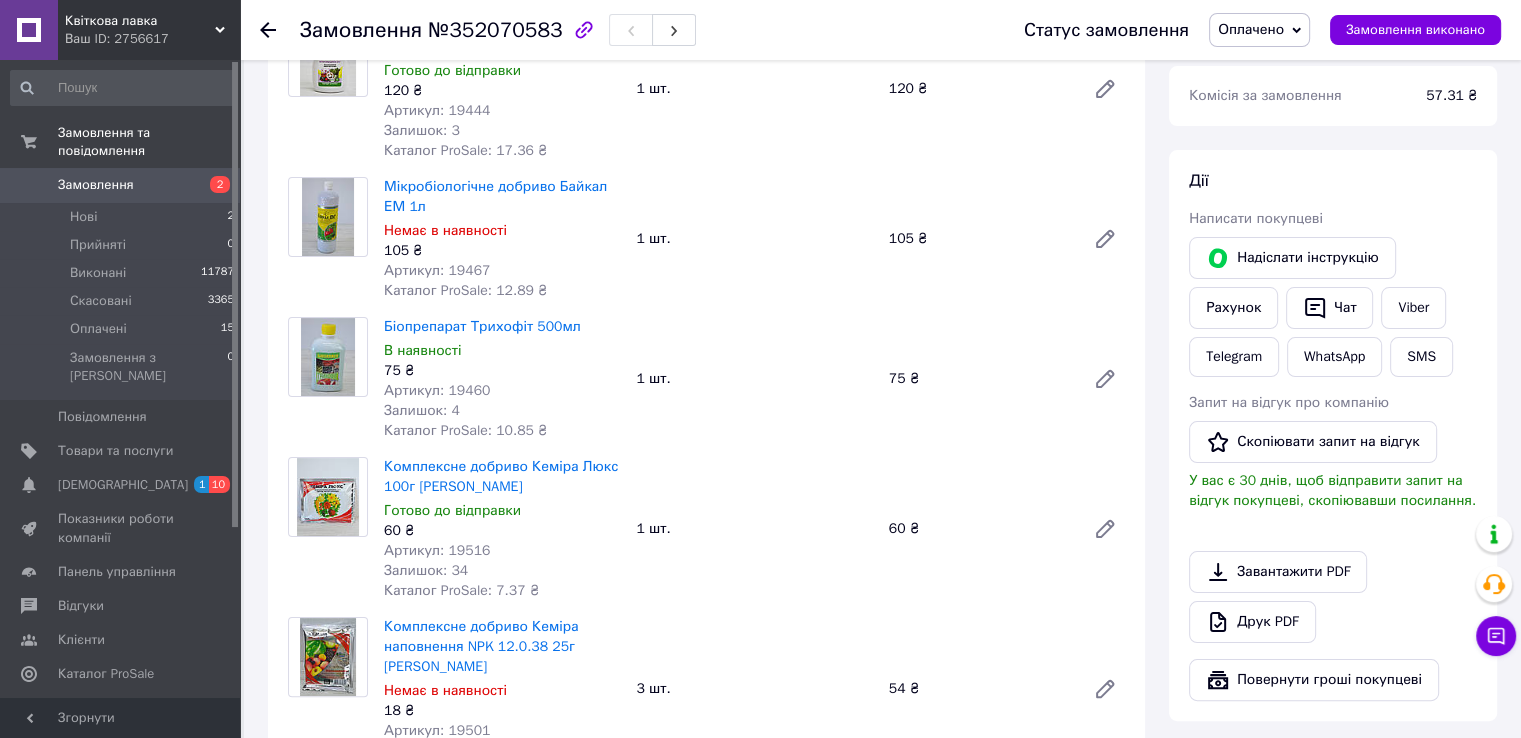 click on "Мікробіологічне добриво Байкал ЕМ 1л Немає в наявності 105 ₴ Артикул: 19467 Каталог ProSale: 12.89 ₴  1 шт. 105 ₴" at bounding box center [754, 239] 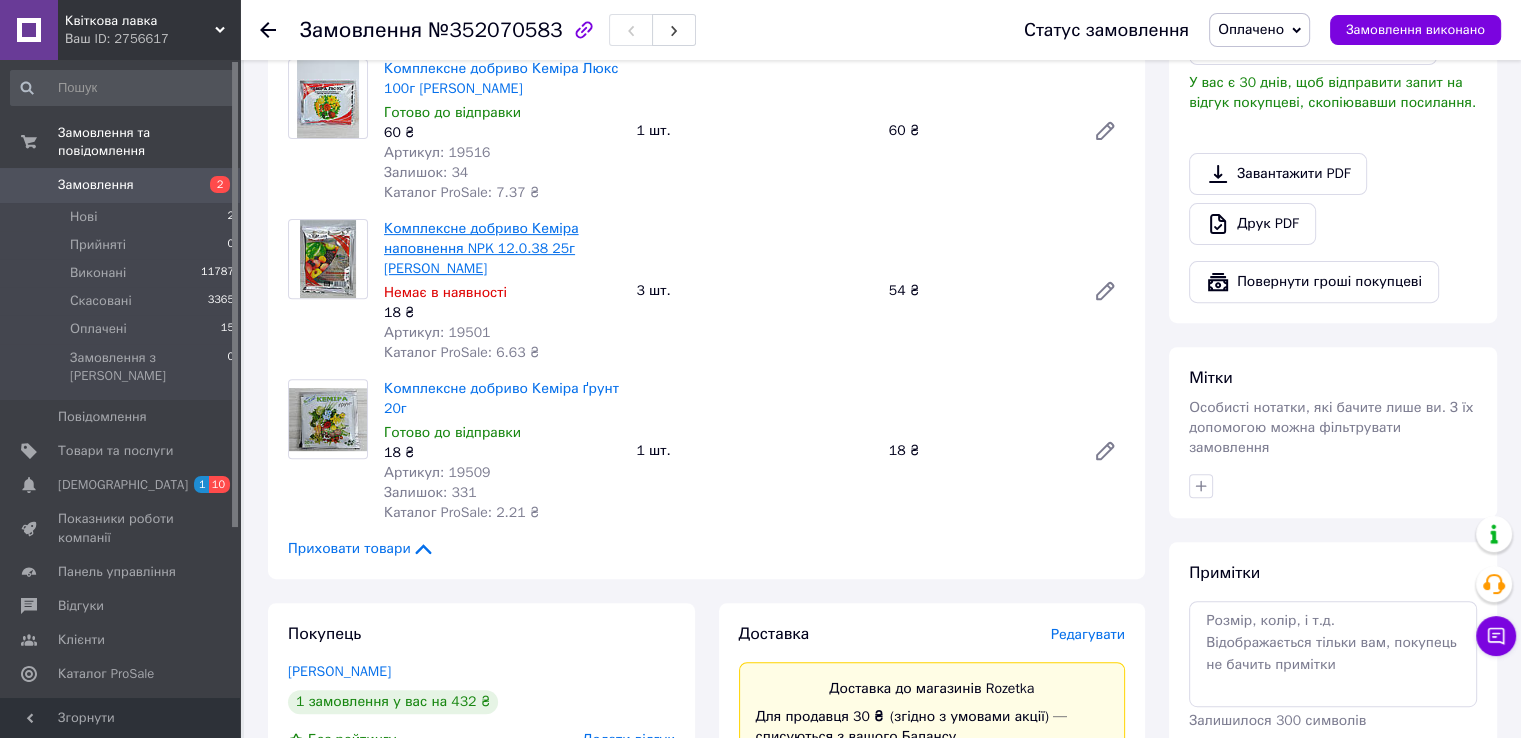 scroll, scrollTop: 676, scrollLeft: 0, axis: vertical 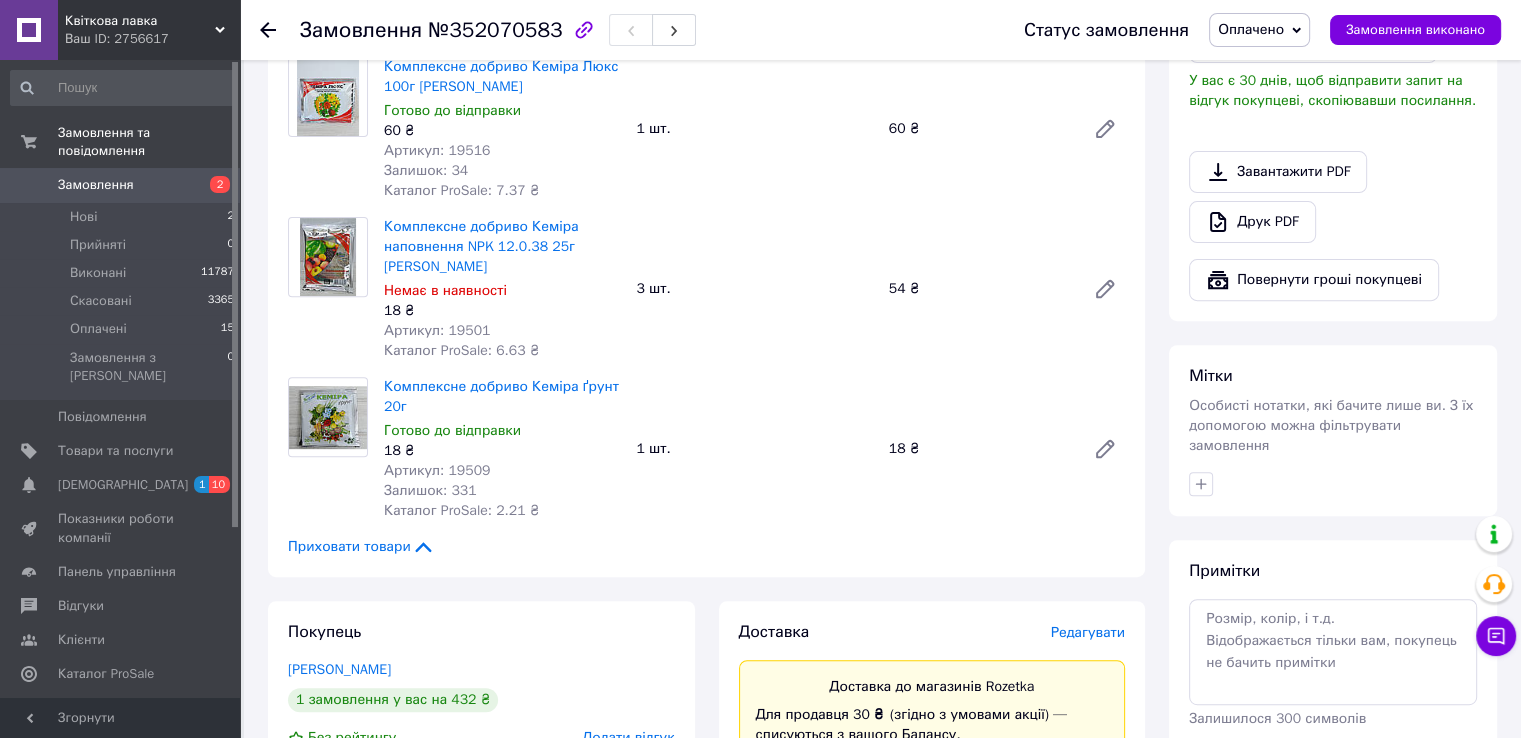 click on "Товари в замовленні (6) Інсектицид біологічний Бітоксибацилін-БТУ спрей 300мл Готово до відправки 120 ₴ Артикул: 19444 Залишок: 3 Каталог ProSale: 17.36 ₴  1 шт. 120 ₴ Мікробіологічне добриво Байкал ЕМ 1л Немає в наявності 105 ₴ Артикул: 19467 Каталог ProSale: 12.89 ₴  1 шт. 105 ₴ Біопрепарат Трихофіт 500мл В наявності 75 ₴ Артикул: 19460 Залишок: 4 Каталог ProSale: 10.85 ₴  1 шт. 75 ₴ Комплексне добриво Кеміра Люкс 100г Yara Готово до відправки 60 ₴ Артикул: 19516 Залишок: 34 Каталог ProSale: 7.37 ₴  1 шт. 60 ₴ Комплексне добриво Кеміра наповнення NPK 12.0.38 25г Yara Немає в наявності 18 ₴ Артикул: 19501 Каталог ProSale: 6.63 ₴" at bounding box center (706, 67) 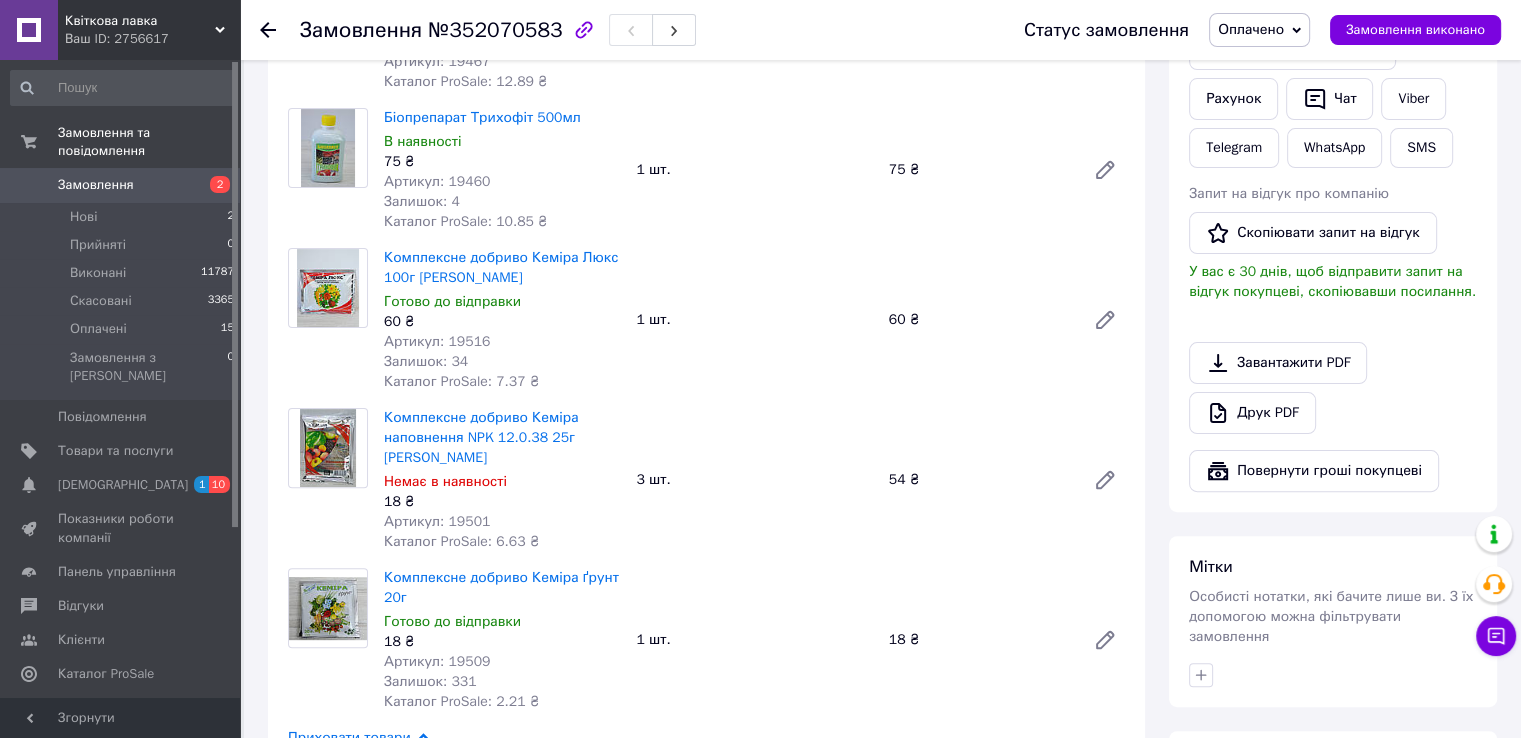 scroll, scrollTop: 576, scrollLeft: 0, axis: vertical 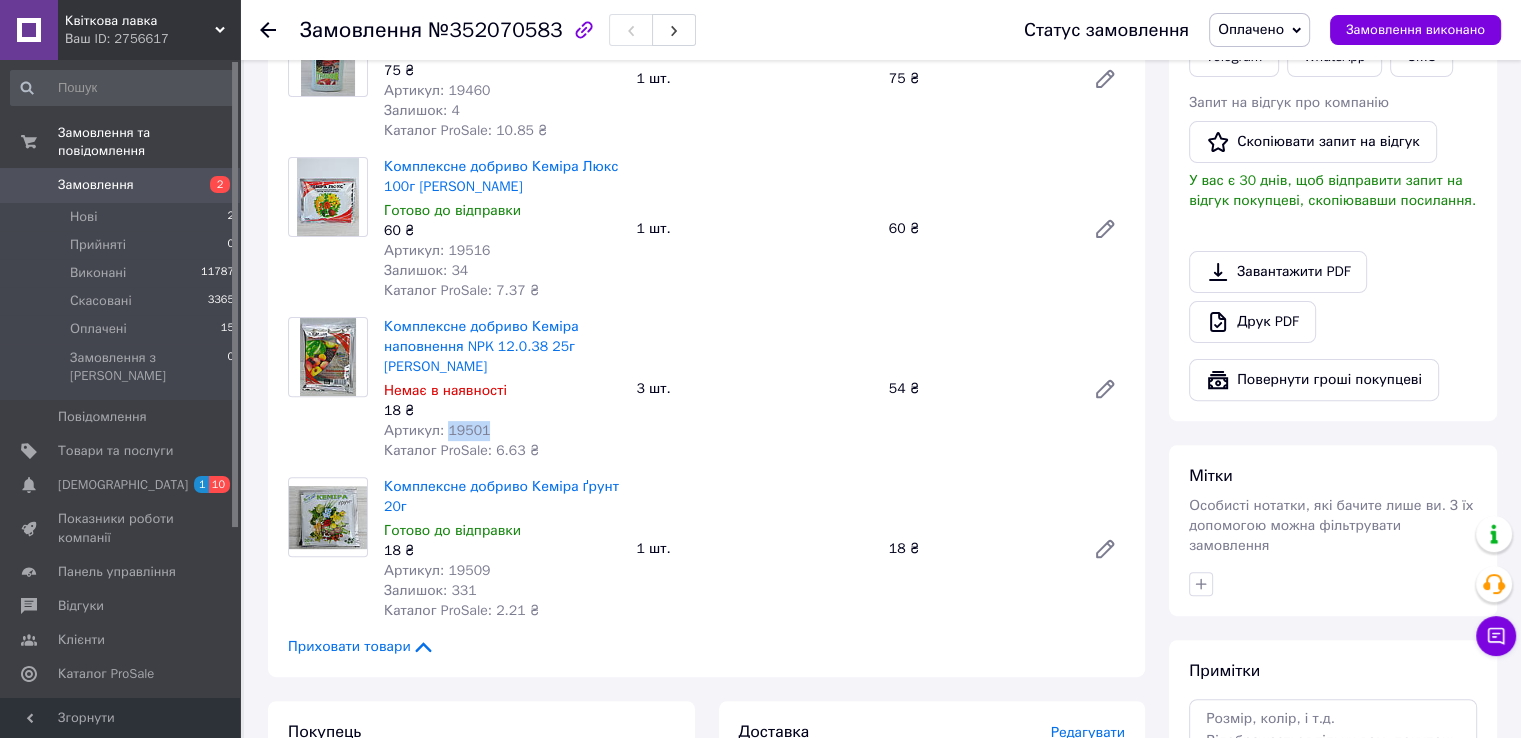 drag, startPoint x: 445, startPoint y: 417, endPoint x: 496, endPoint y: 418, distance: 51.009804 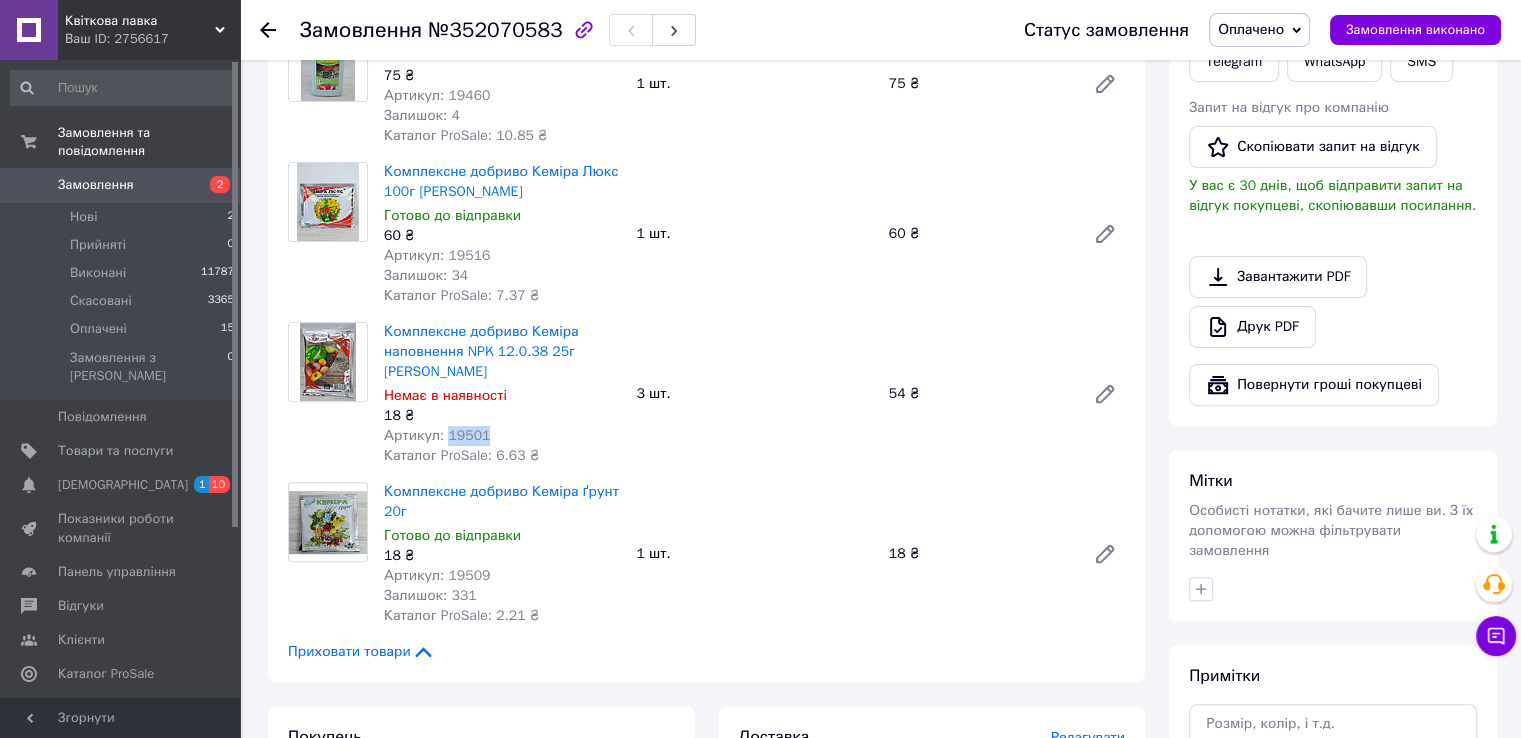 scroll, scrollTop: 276, scrollLeft: 0, axis: vertical 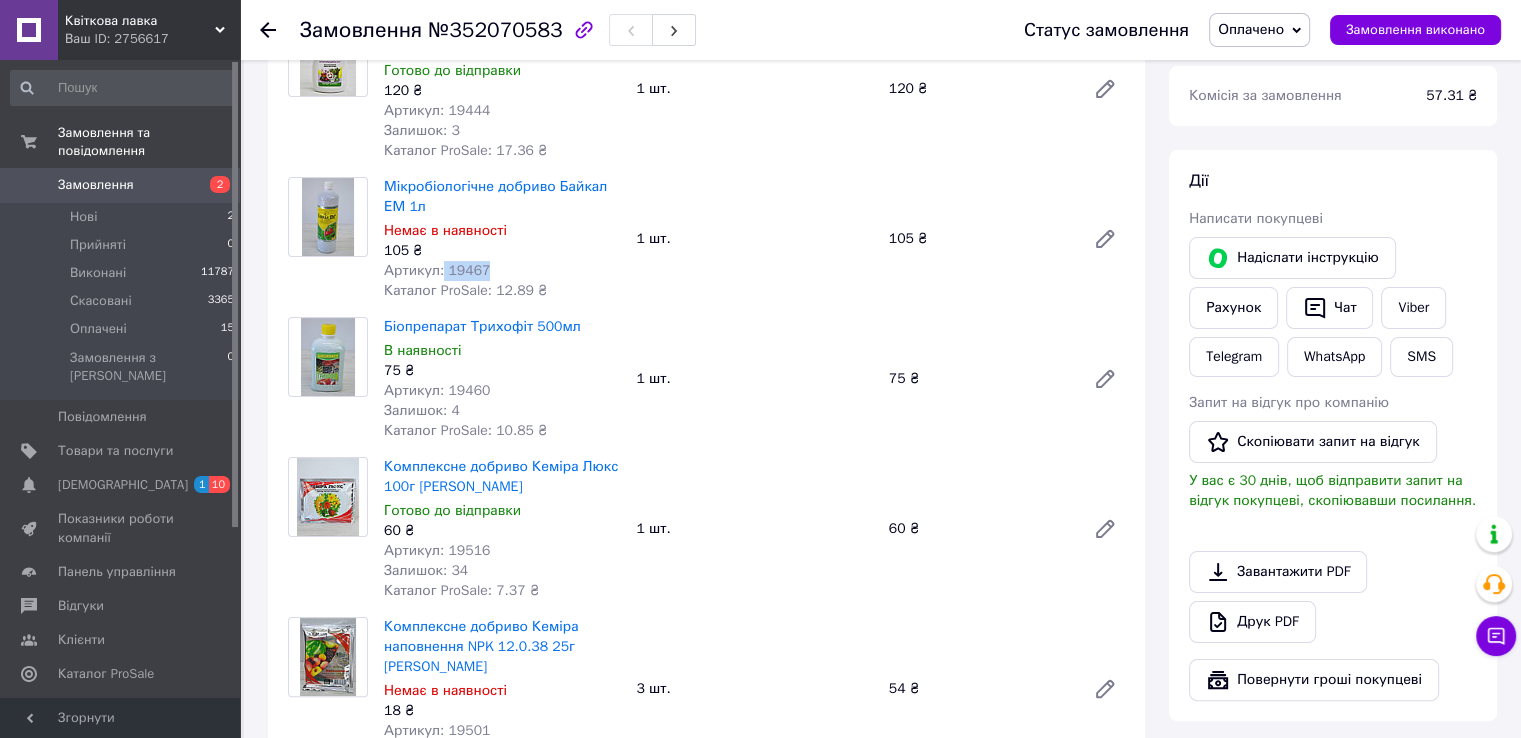 drag, startPoint x: 440, startPoint y: 277, endPoint x: 501, endPoint y: 277, distance: 61 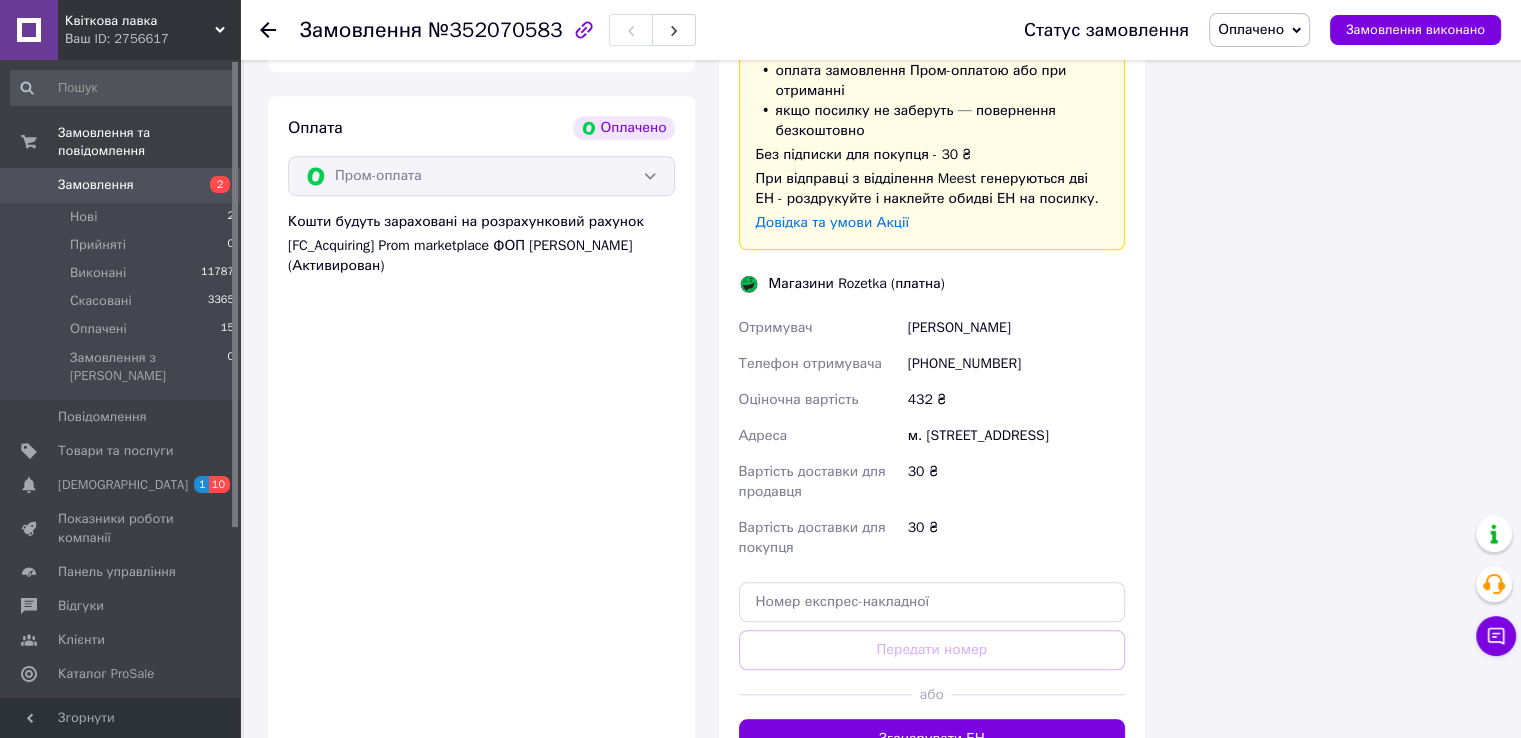 scroll, scrollTop: 1400, scrollLeft: 0, axis: vertical 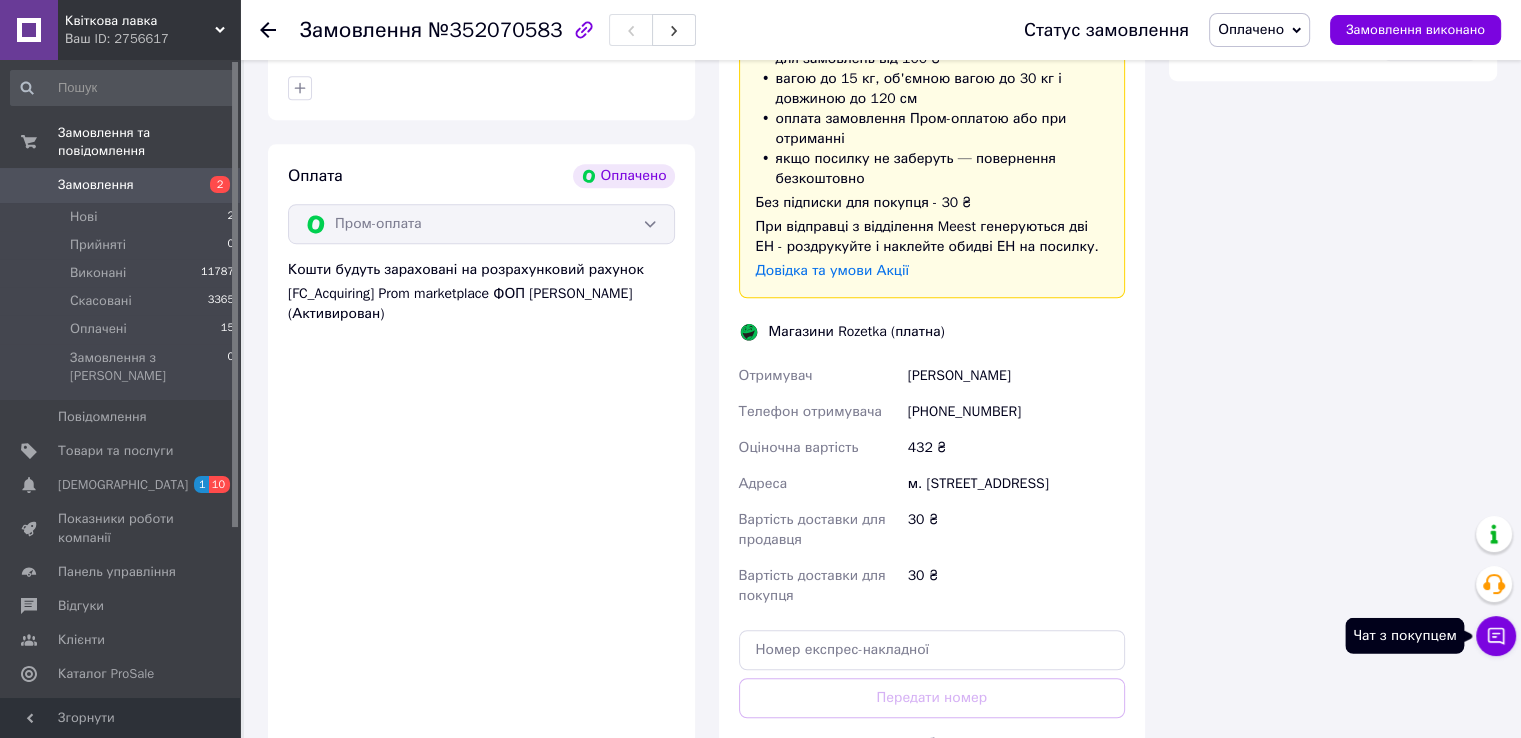 click 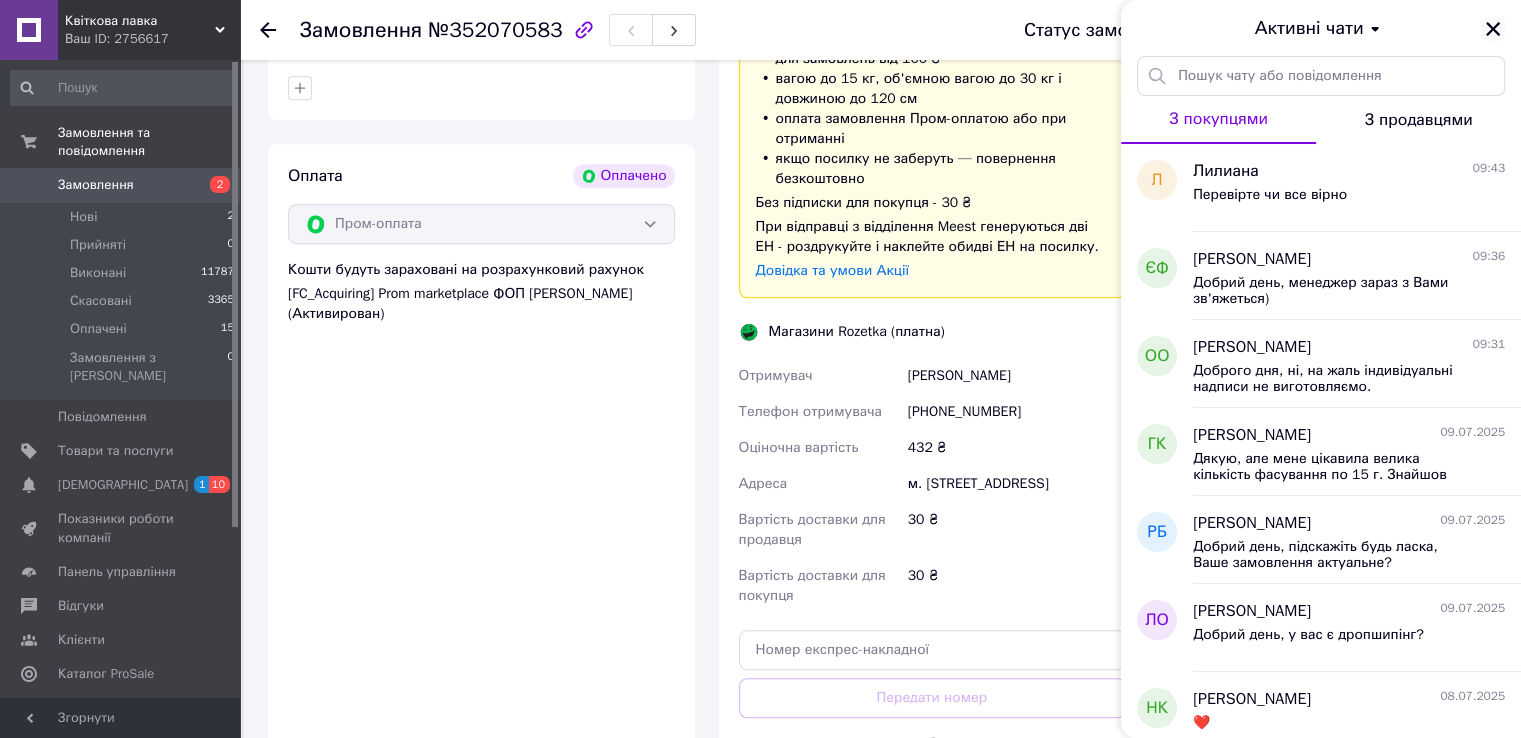 click 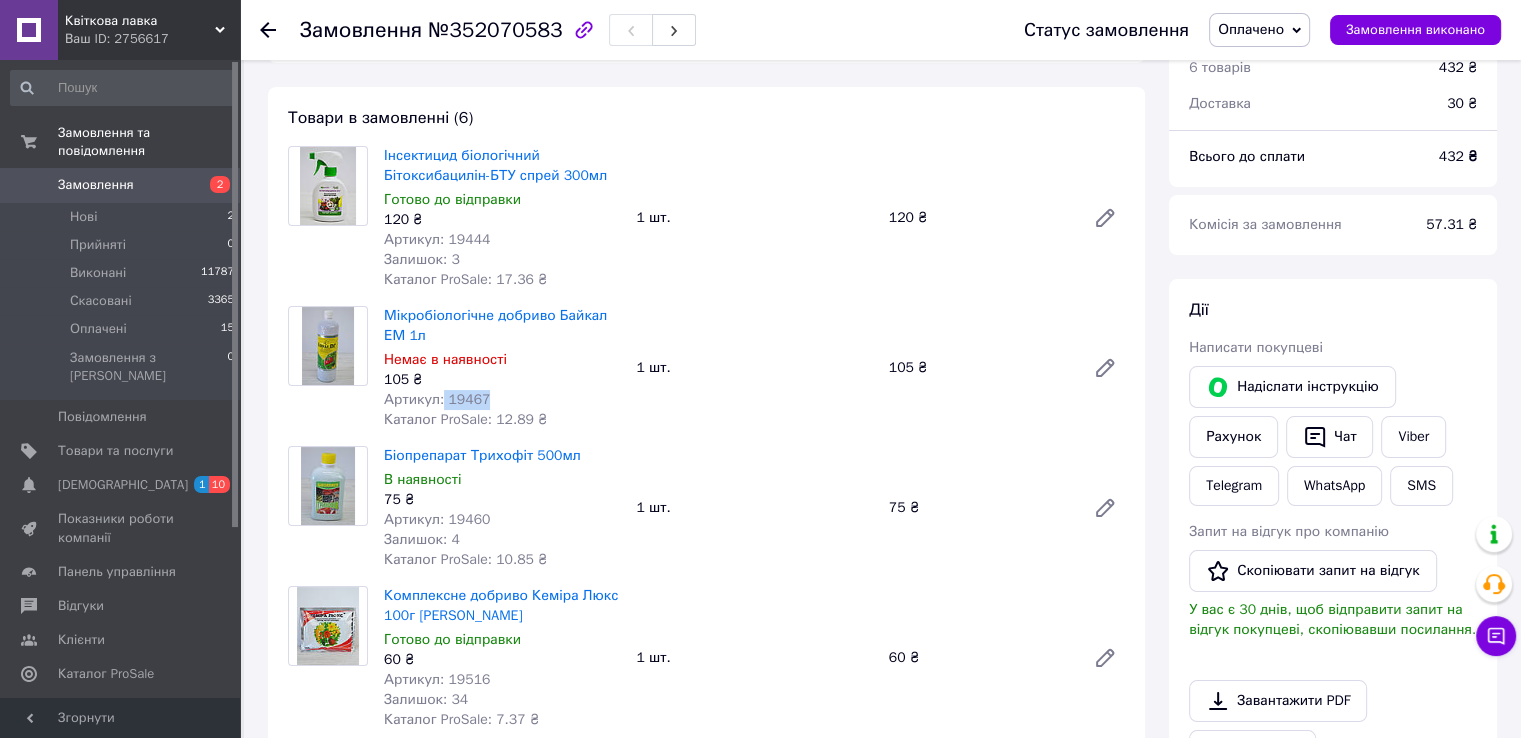 scroll, scrollTop: 100, scrollLeft: 0, axis: vertical 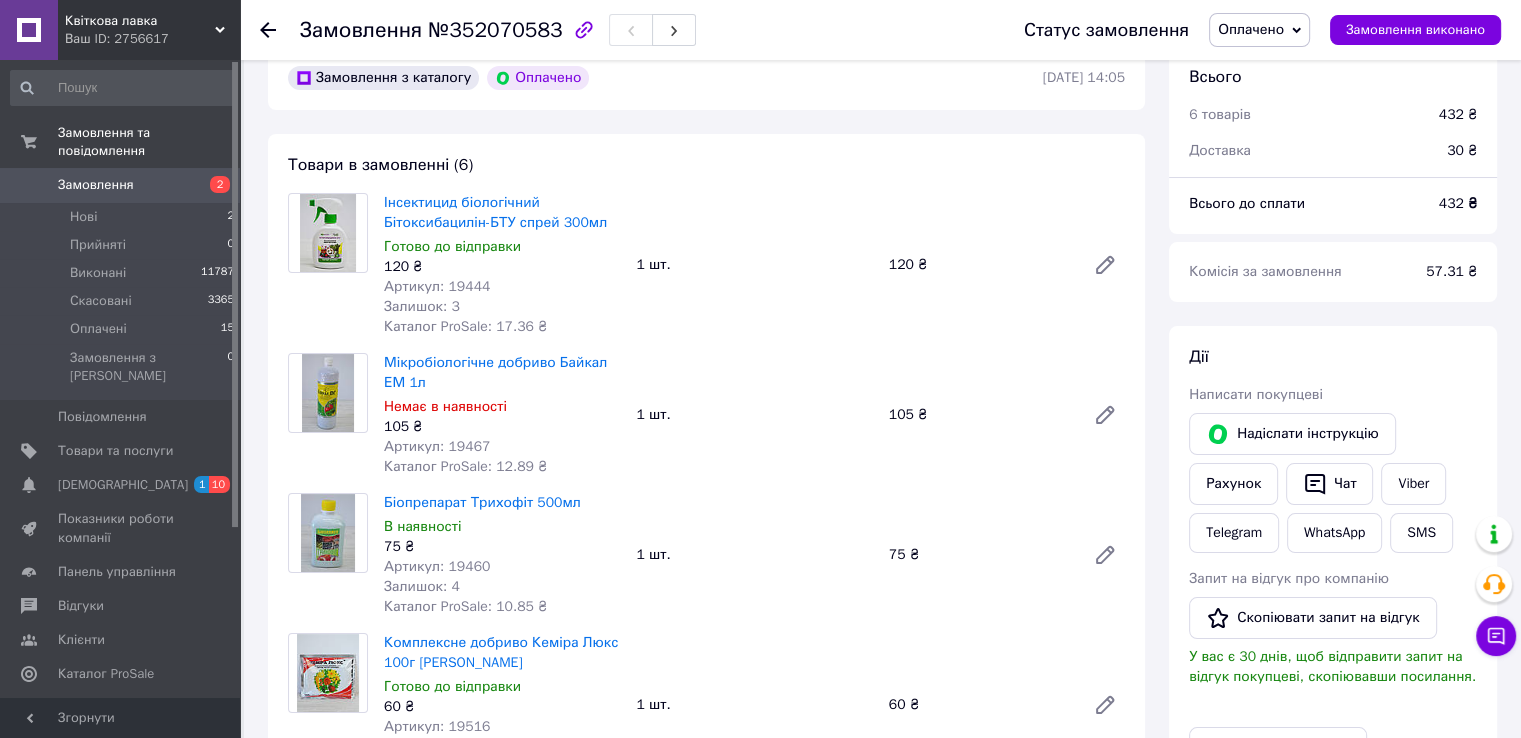 click on "1 шт." at bounding box center (754, 265) 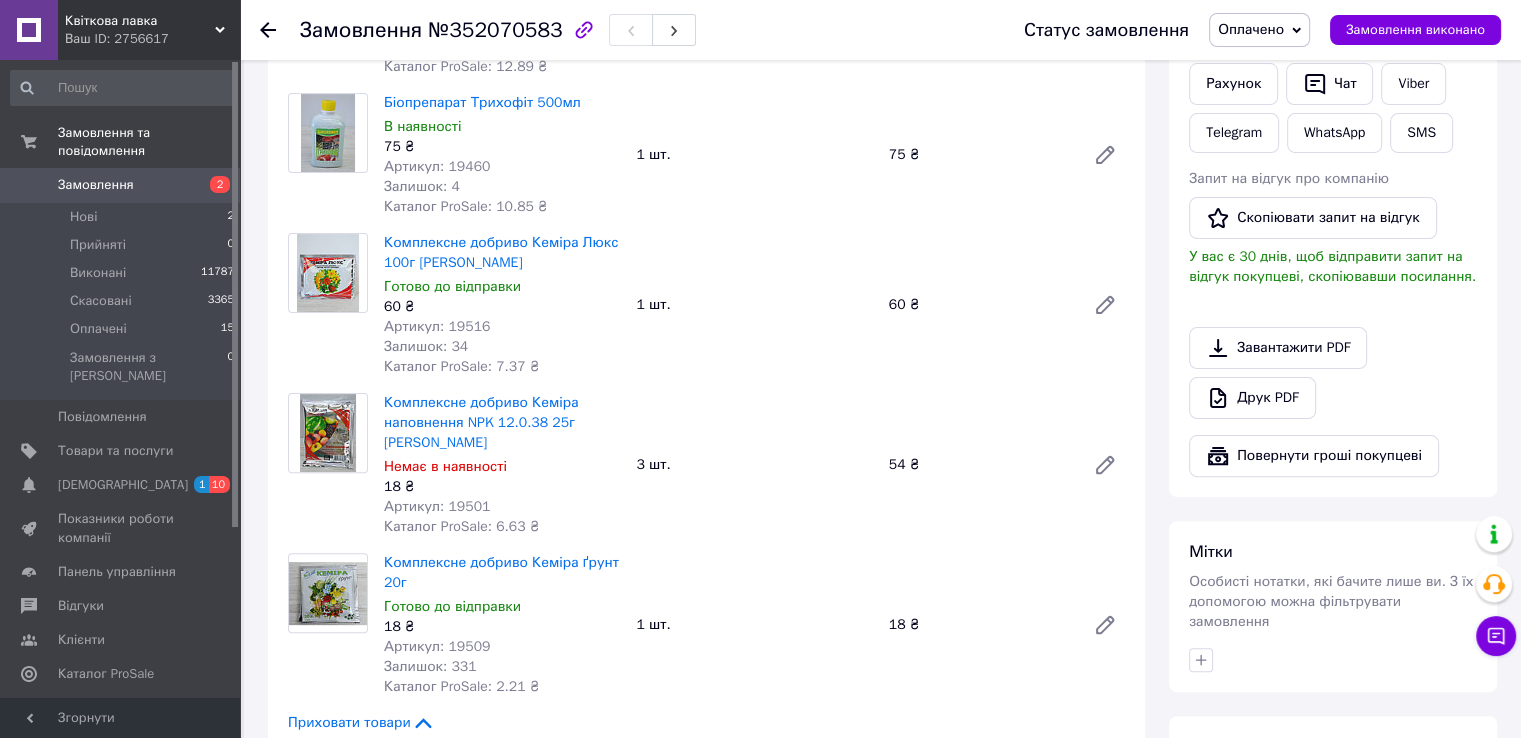 scroll, scrollTop: 0, scrollLeft: 0, axis: both 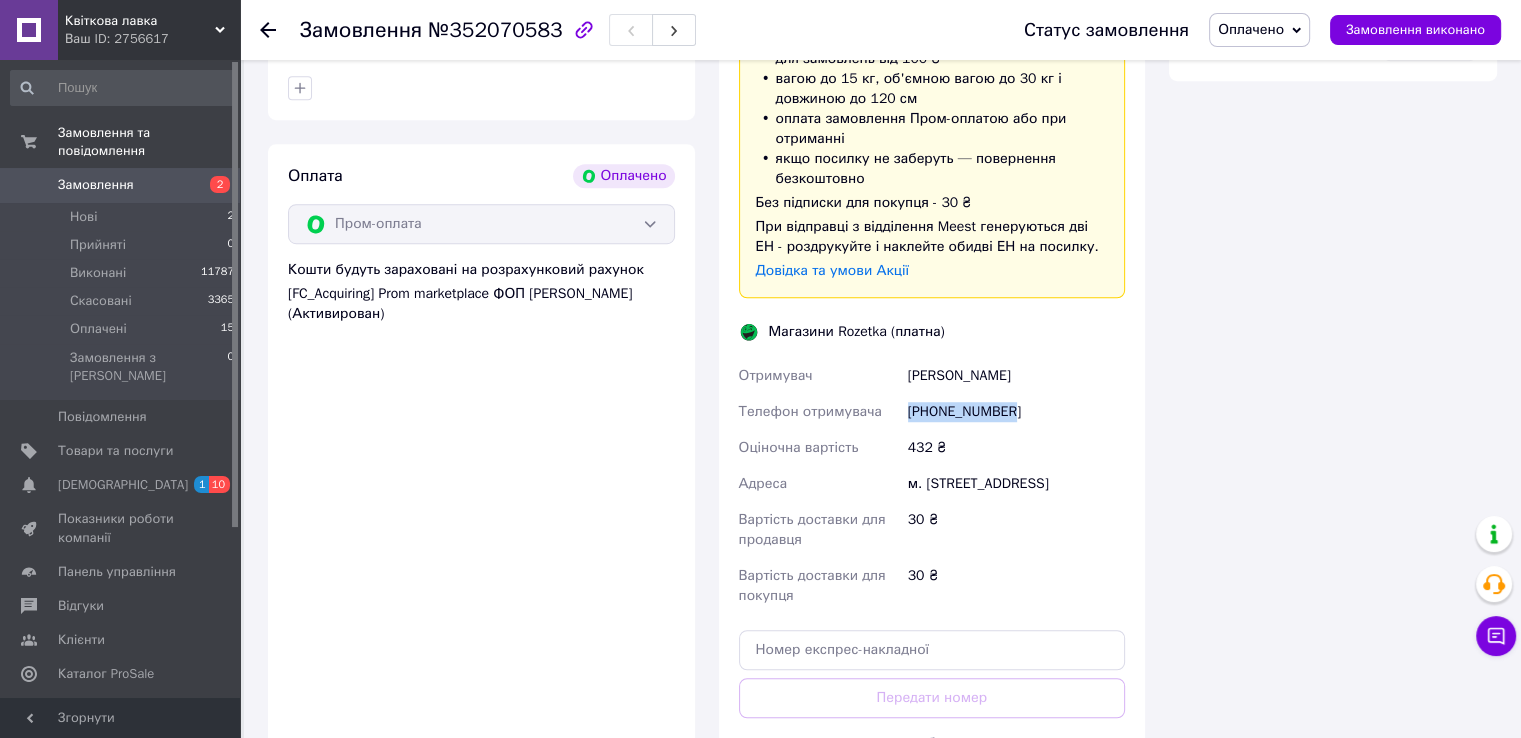 drag, startPoint x: 885, startPoint y: 393, endPoint x: 1044, endPoint y: 397, distance: 159.05031 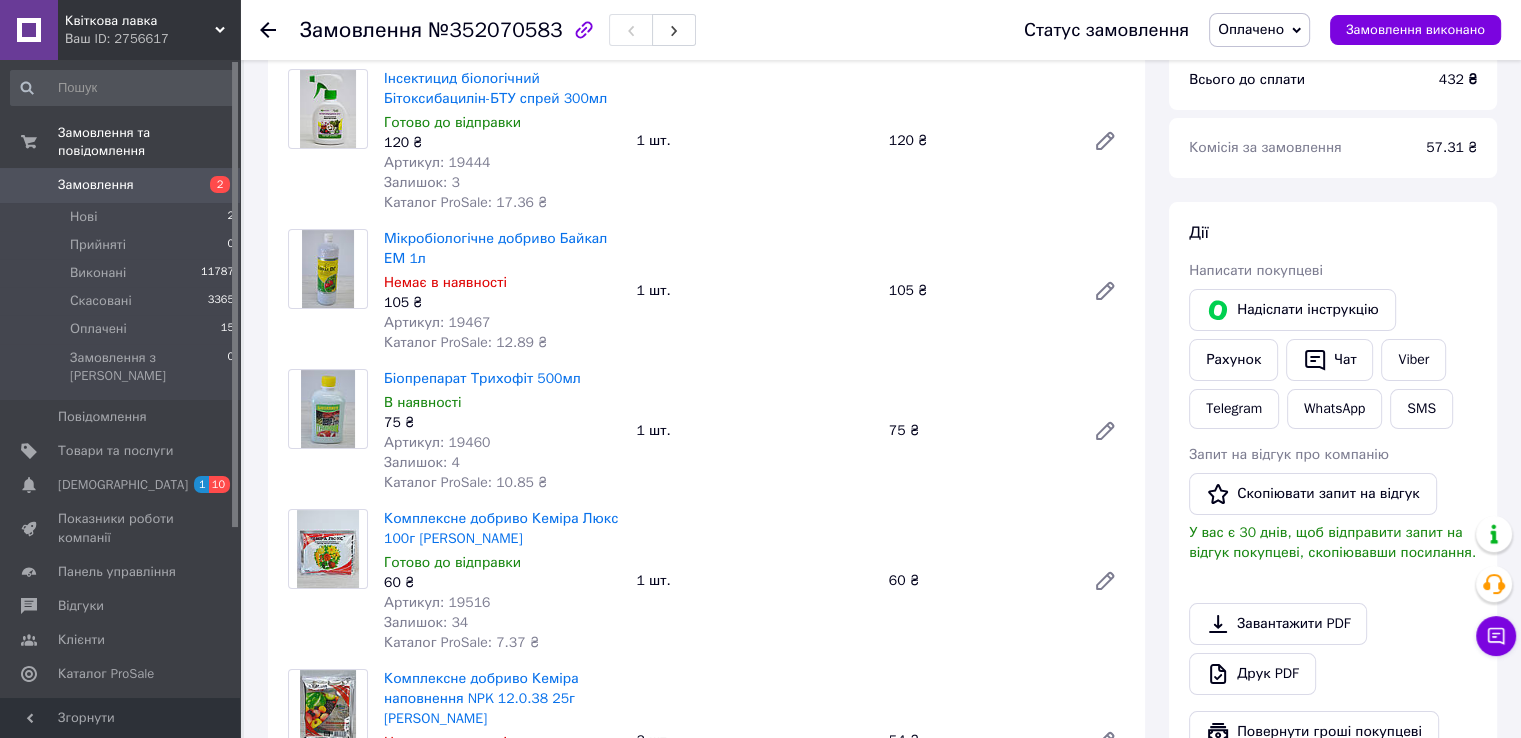 scroll, scrollTop: 0, scrollLeft: 0, axis: both 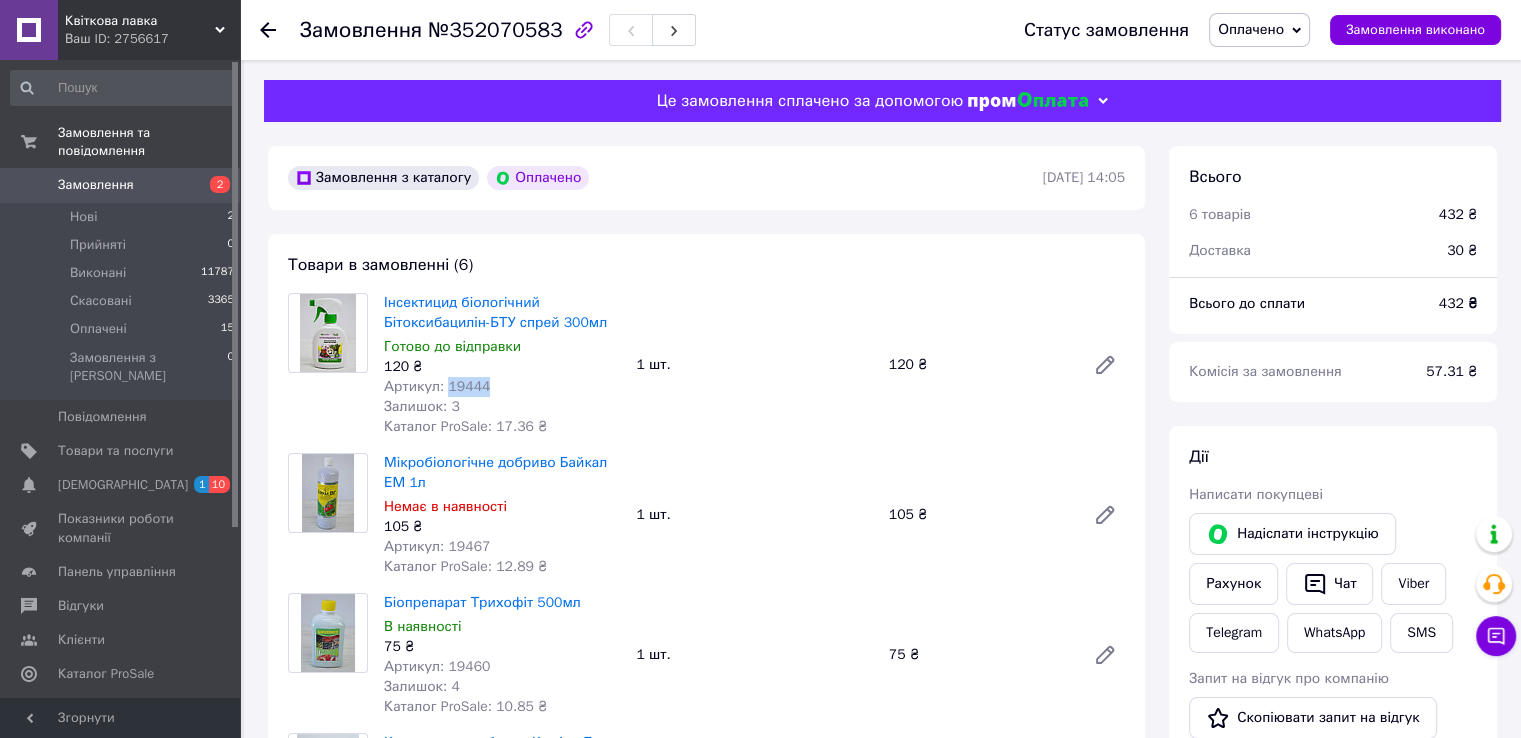 drag, startPoint x: 447, startPoint y: 392, endPoint x: 513, endPoint y: 390, distance: 66.0303 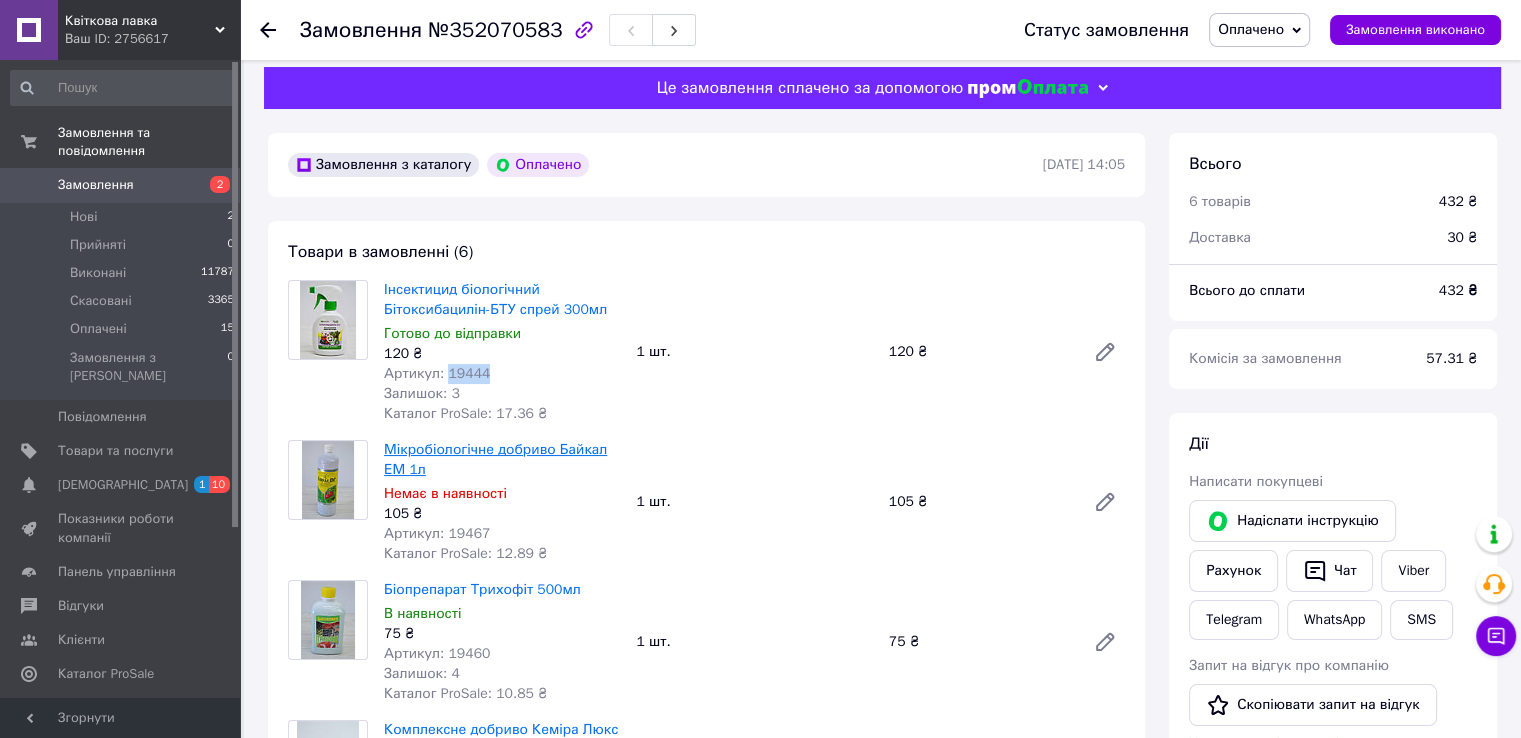 scroll, scrollTop: 200, scrollLeft: 0, axis: vertical 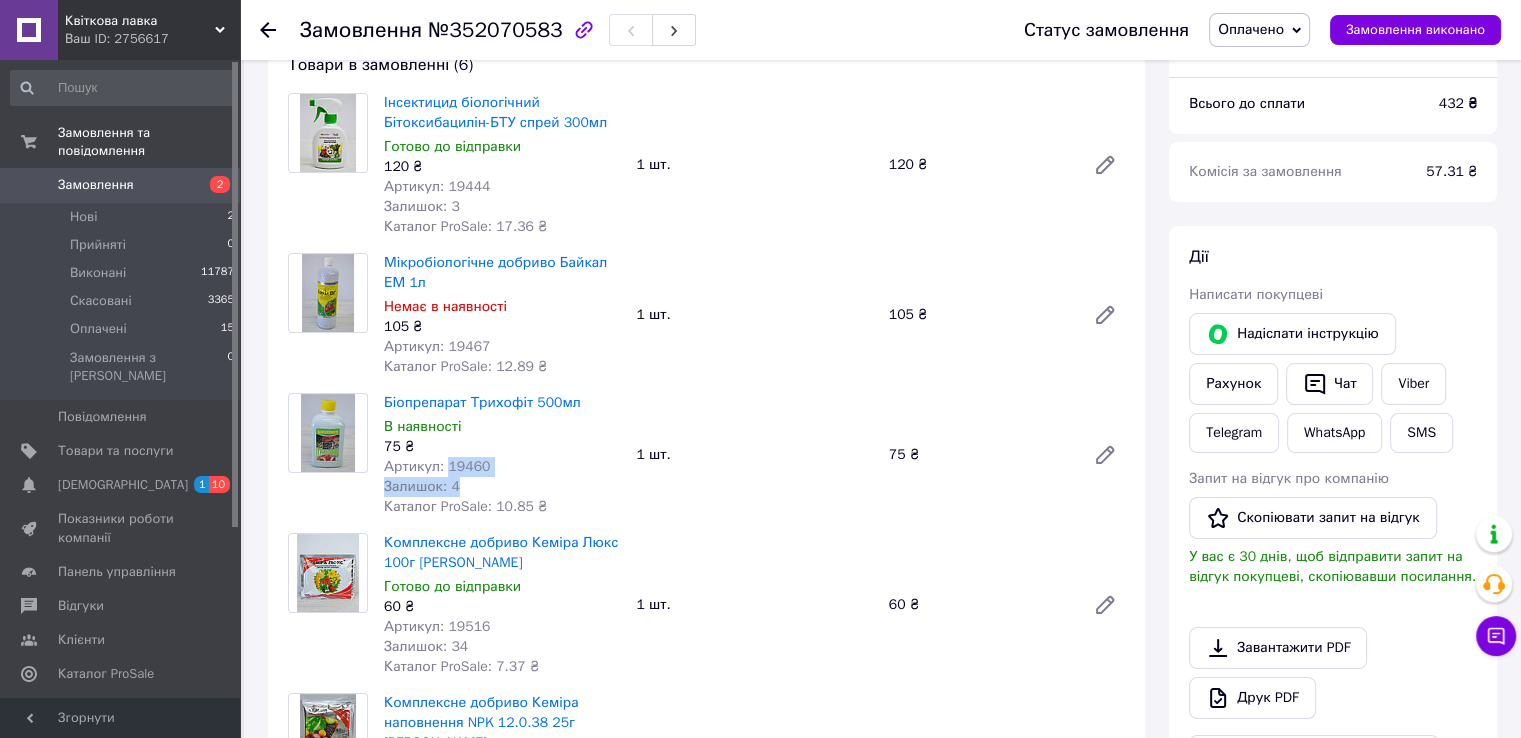 drag, startPoint x: 444, startPoint y: 469, endPoint x: 504, endPoint y: 478, distance: 60.671246 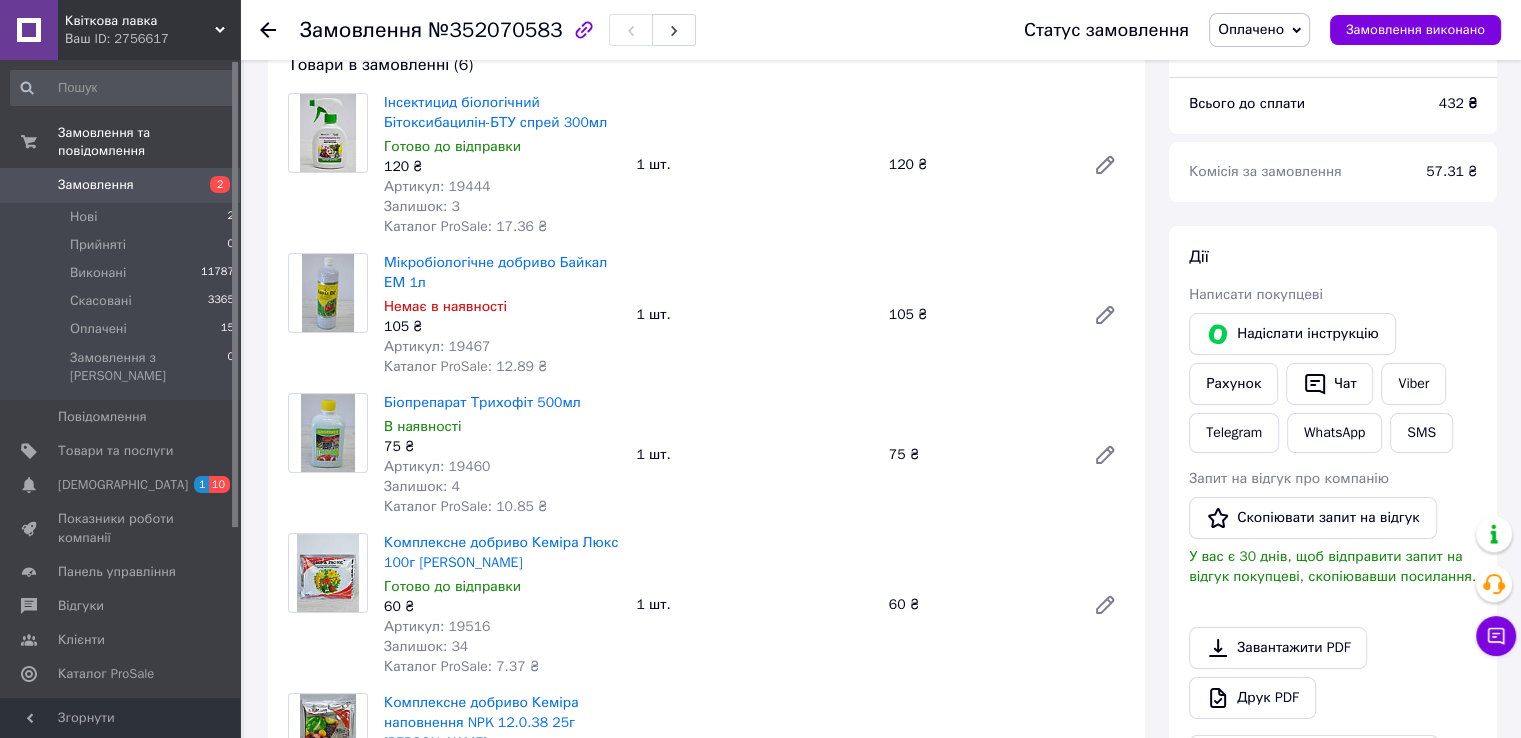 drag, startPoint x: 480, startPoint y: 454, endPoint x: 467, endPoint y: 444, distance: 16.40122 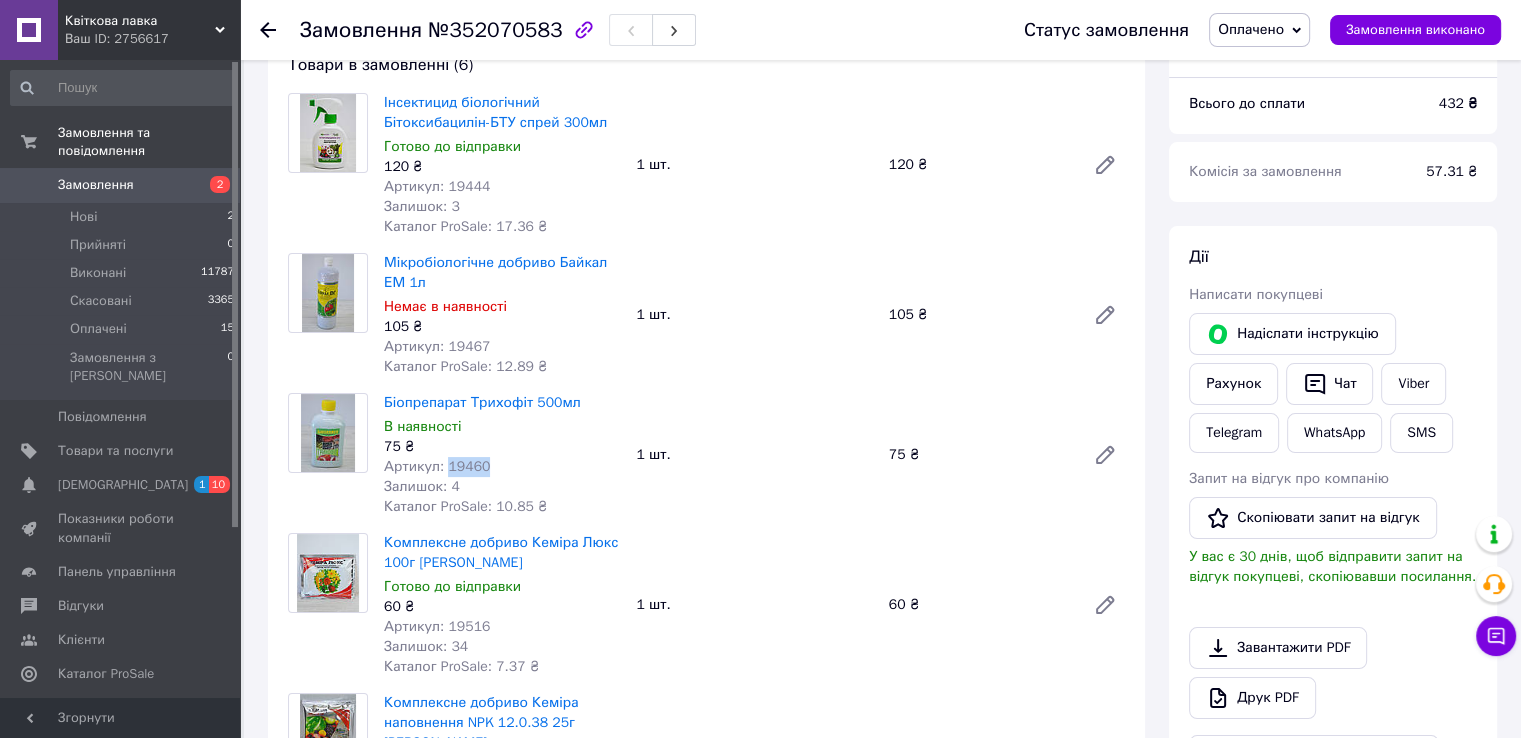 drag, startPoint x: 441, startPoint y: 471, endPoint x: 499, endPoint y: 470, distance: 58.00862 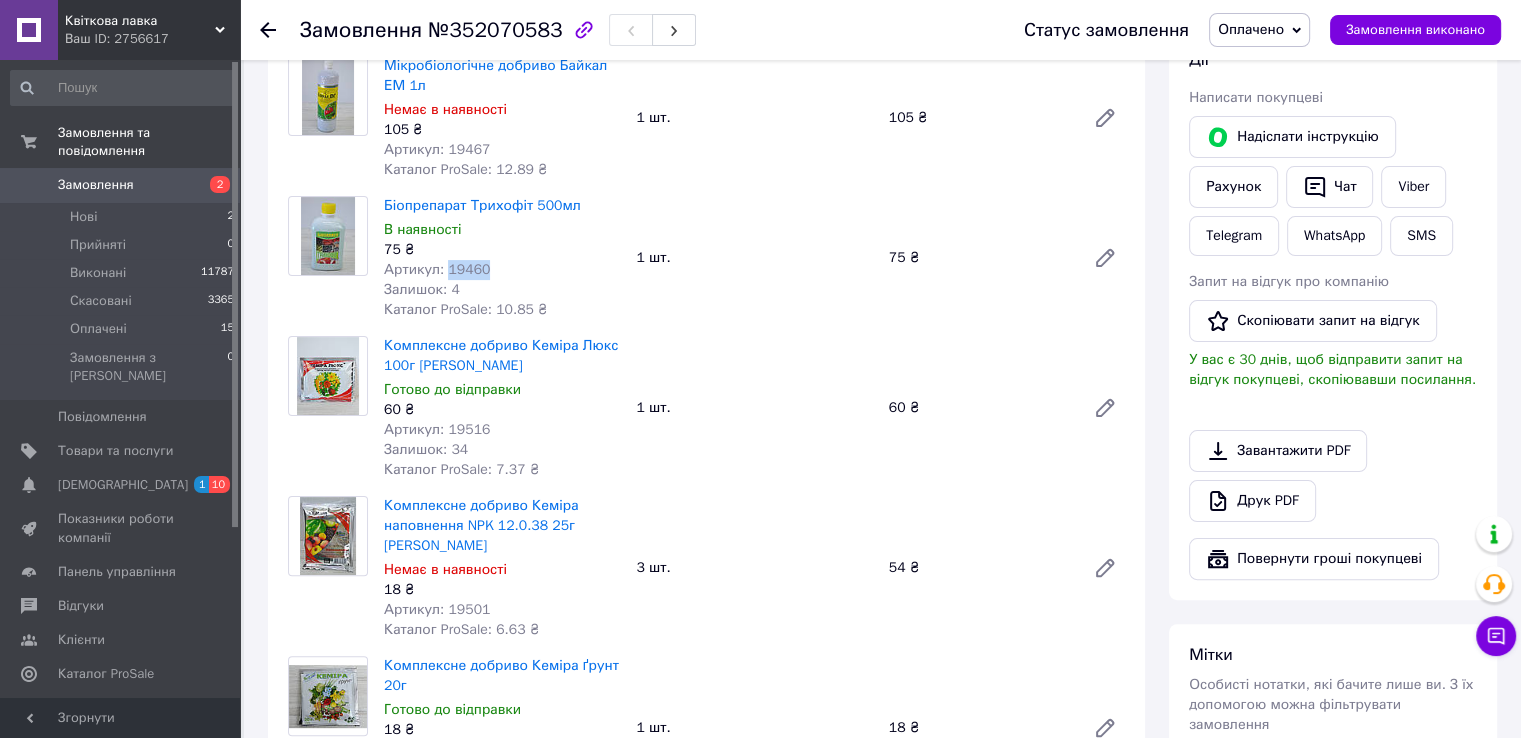 scroll, scrollTop: 400, scrollLeft: 0, axis: vertical 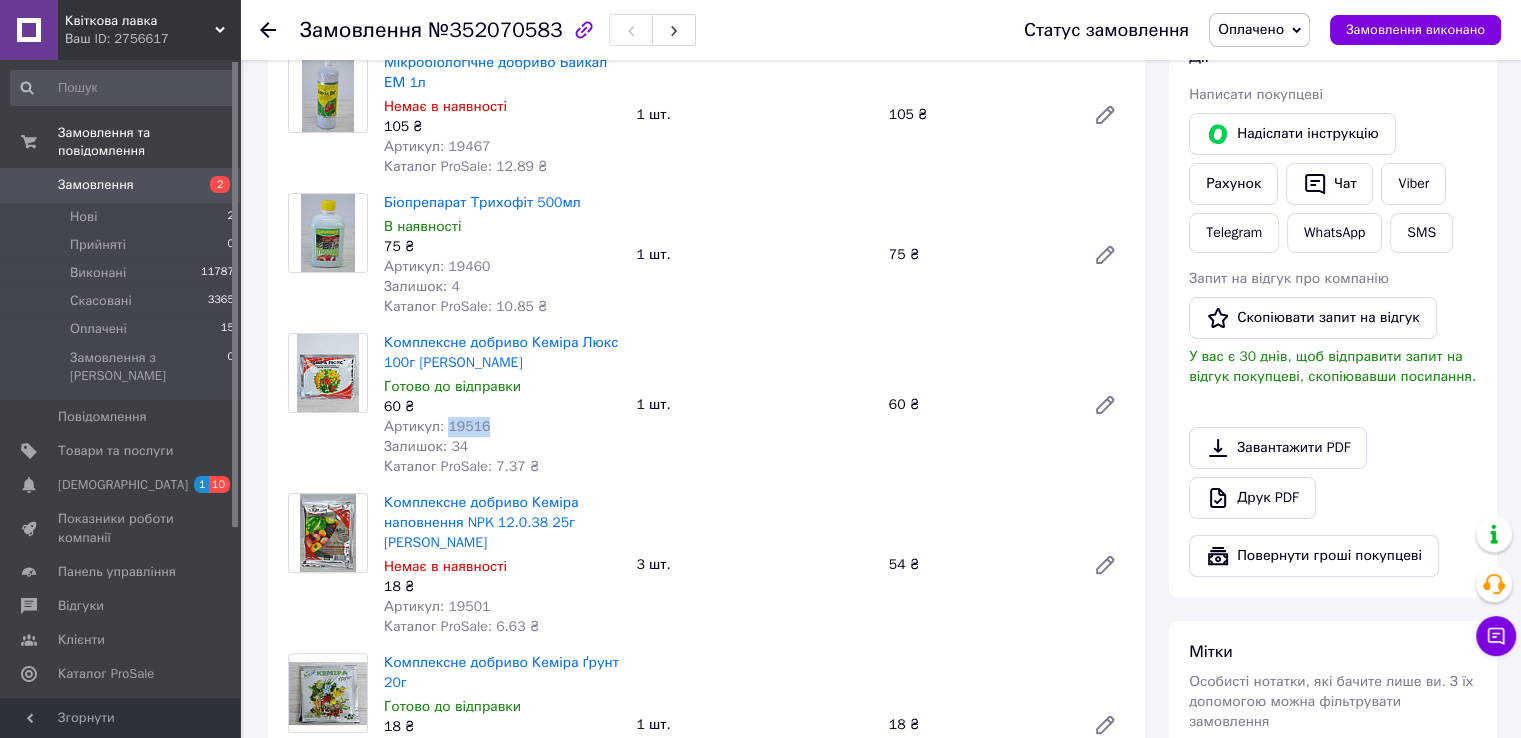drag, startPoint x: 442, startPoint y: 425, endPoint x: 499, endPoint y: 426, distance: 57.00877 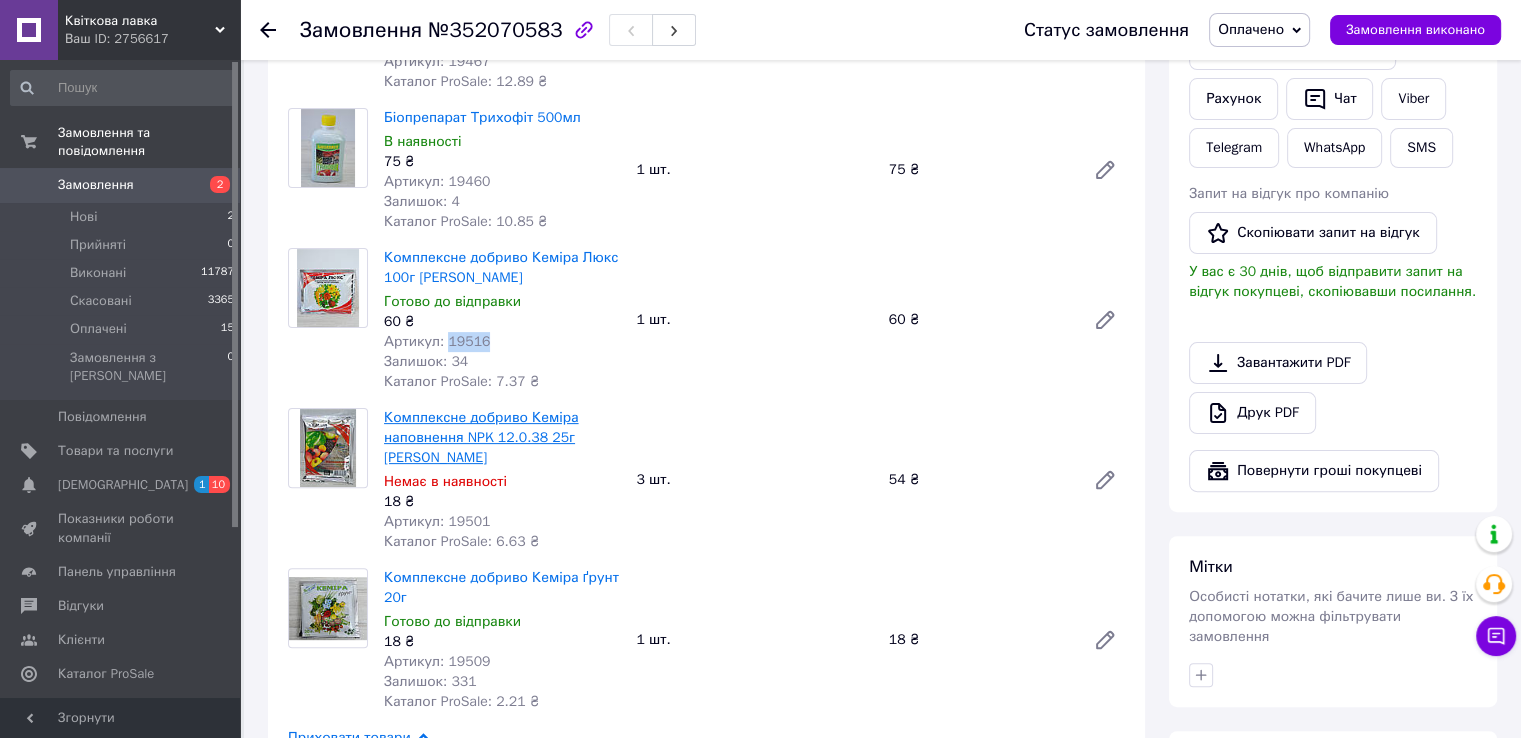 scroll, scrollTop: 600, scrollLeft: 0, axis: vertical 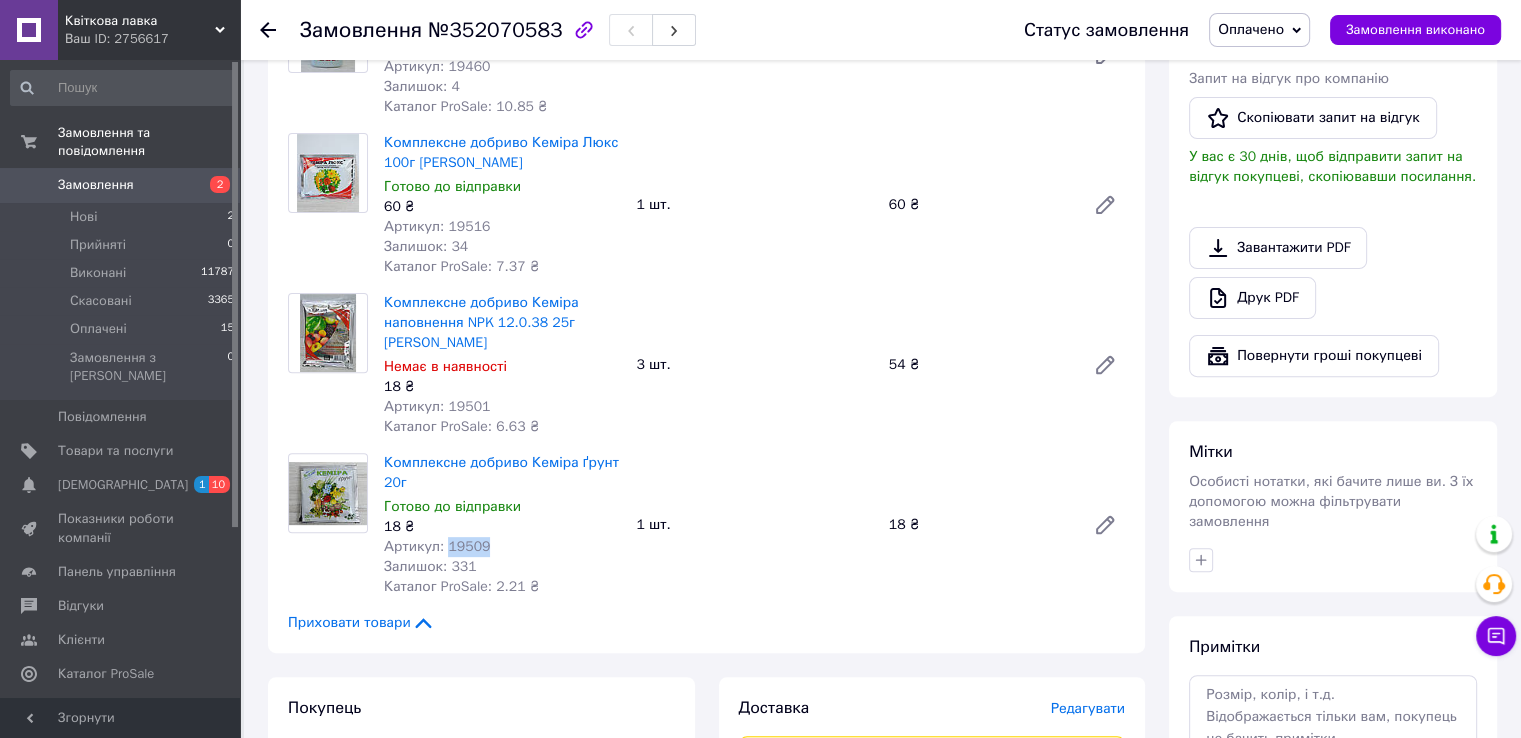 drag, startPoint x: 444, startPoint y: 529, endPoint x: 490, endPoint y: 526, distance: 46.09772 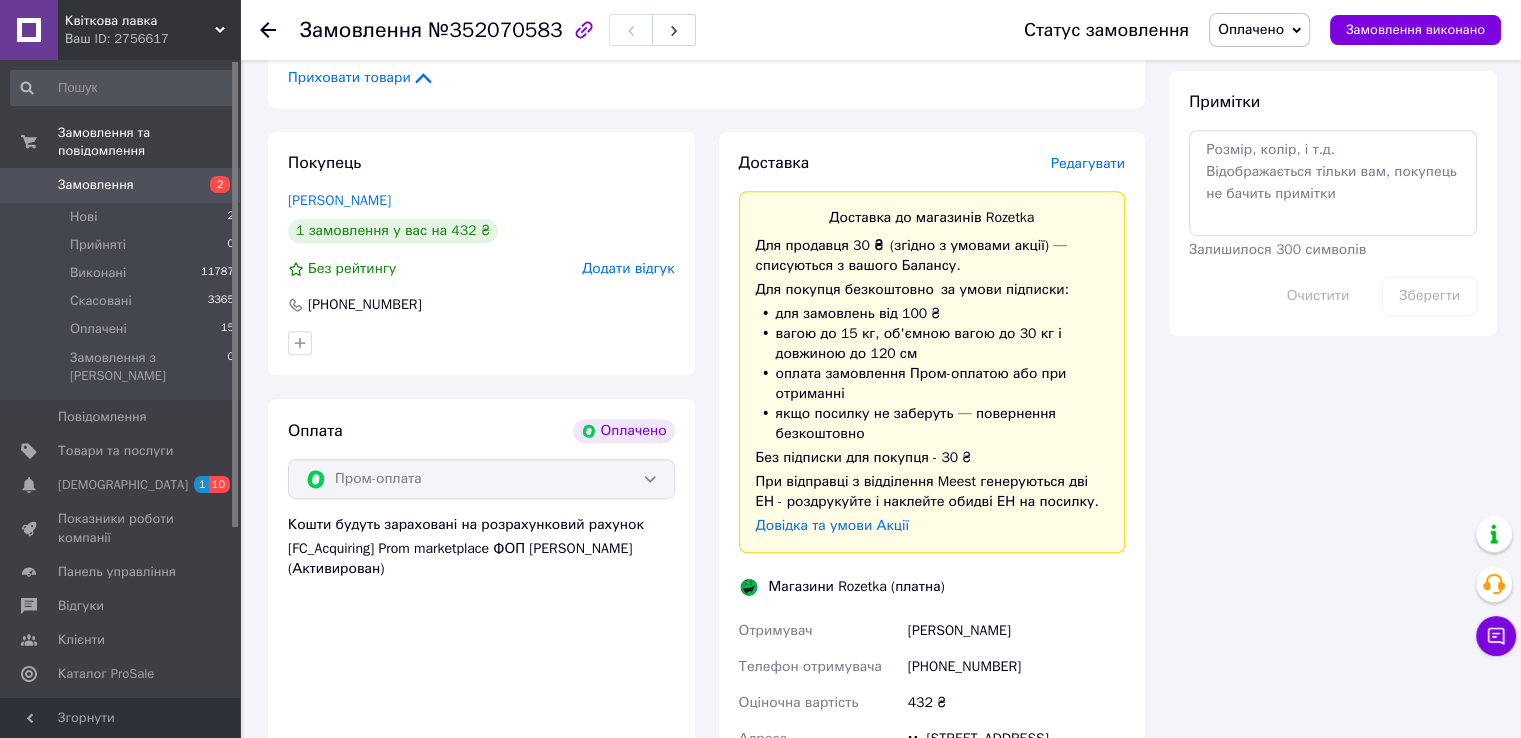 scroll, scrollTop: 1300, scrollLeft: 0, axis: vertical 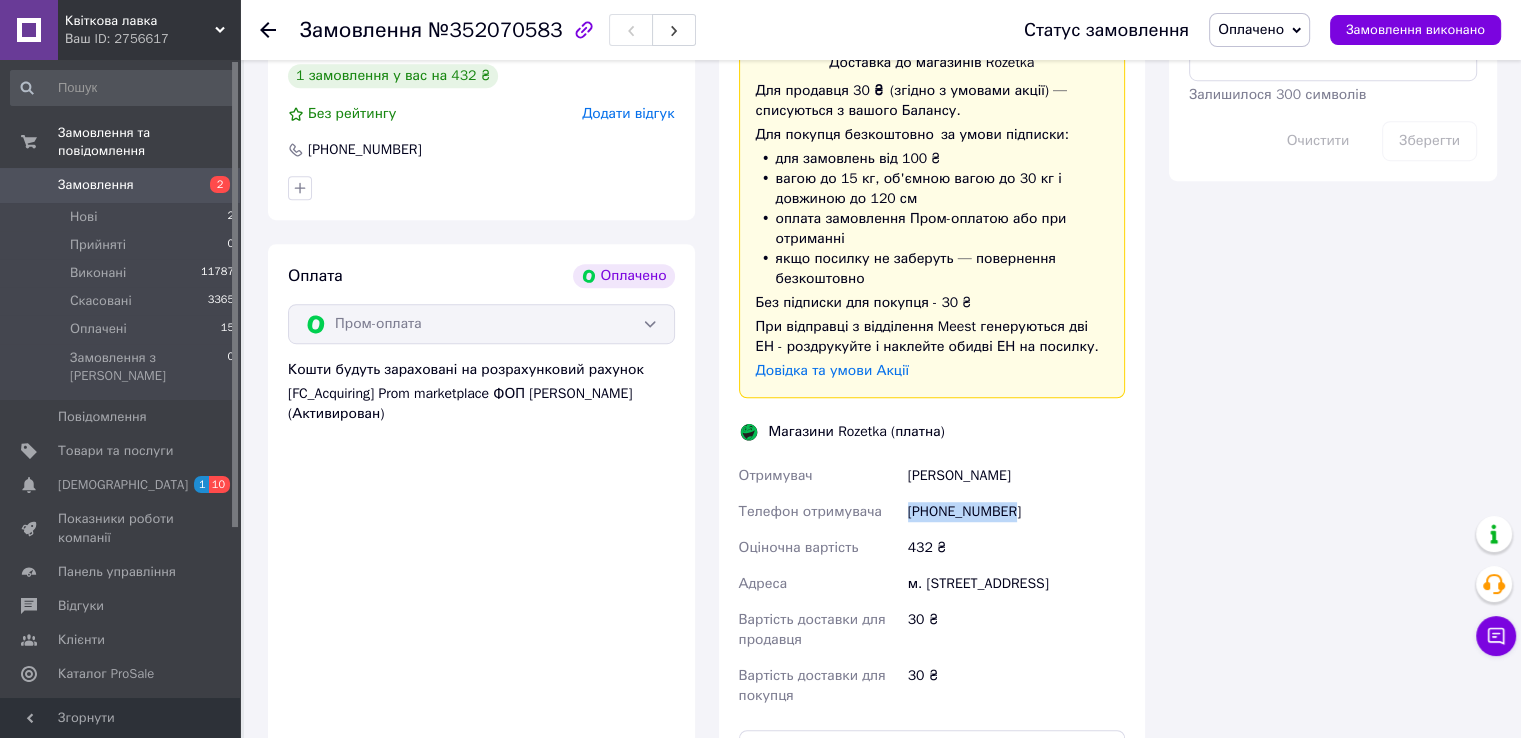 drag, startPoint x: 903, startPoint y: 493, endPoint x: 1049, endPoint y: 509, distance: 146.8741 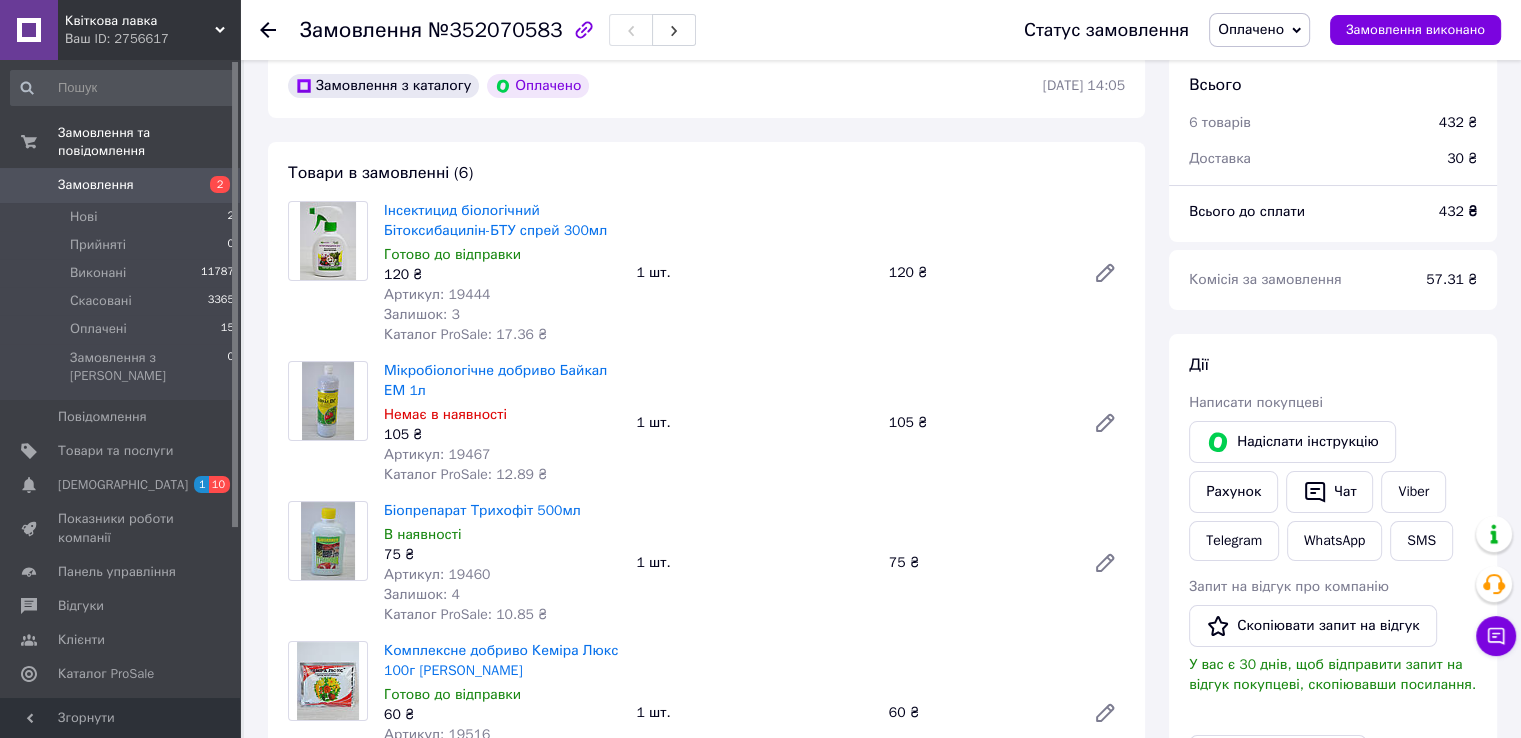 scroll, scrollTop: 0, scrollLeft: 0, axis: both 